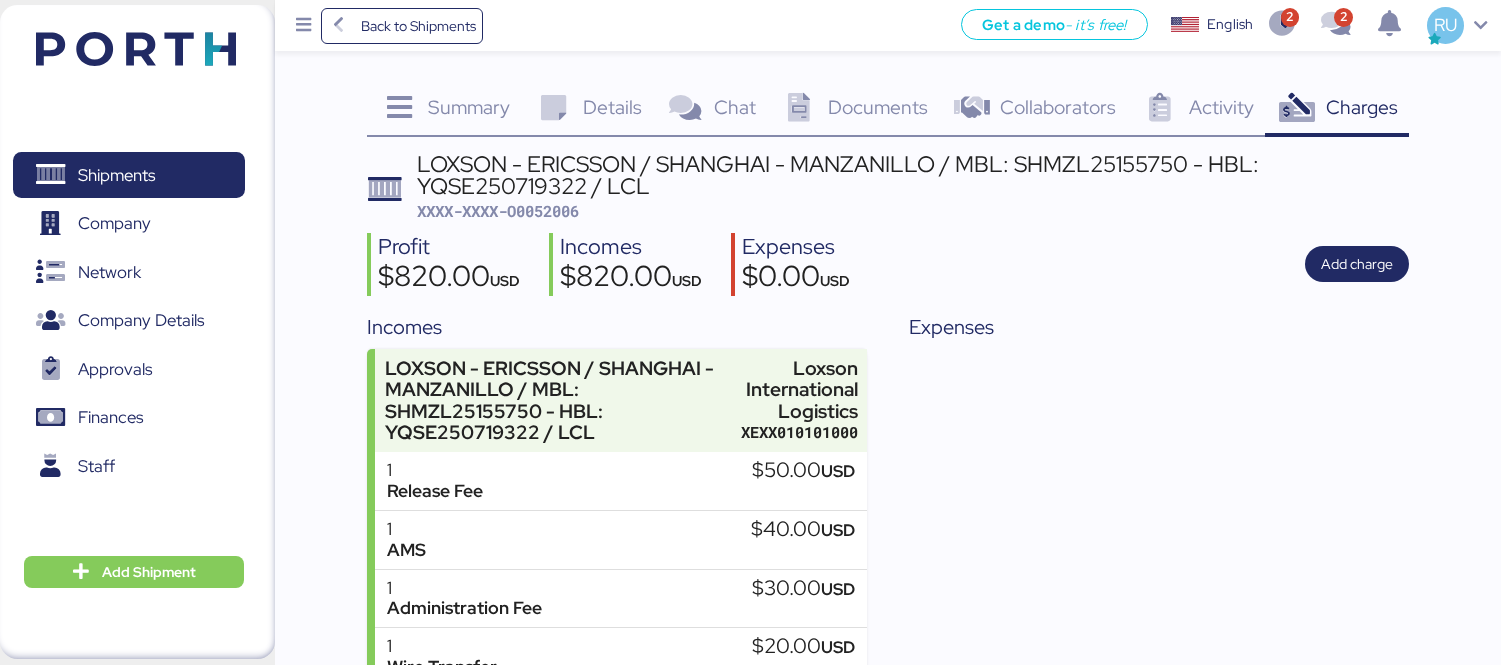 scroll, scrollTop: 193, scrollLeft: 0, axis: vertical 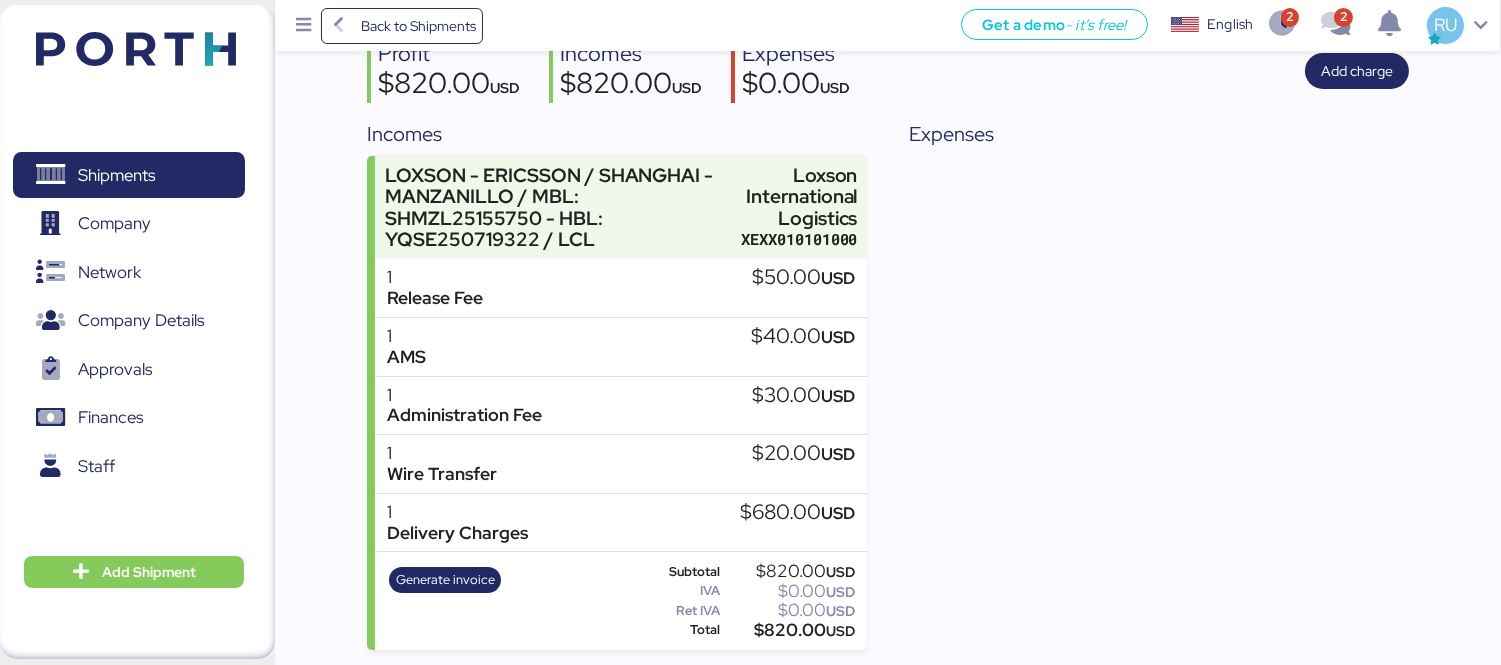 click on "Shipments 0   Company 0   Network 0   Company Details 0   Approvals 0   Finances 0   Staff 0   Add Shipment" at bounding box center (137, 332) 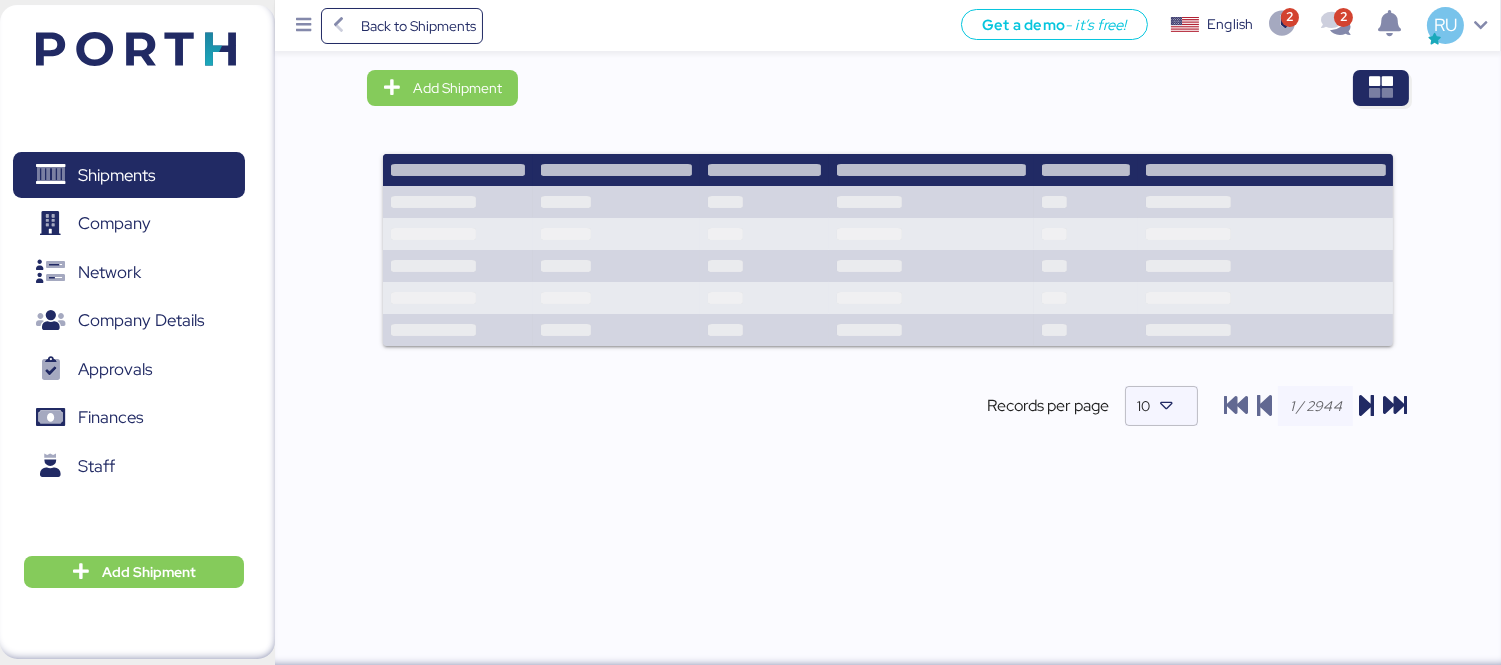 scroll, scrollTop: 0, scrollLeft: 0, axis: both 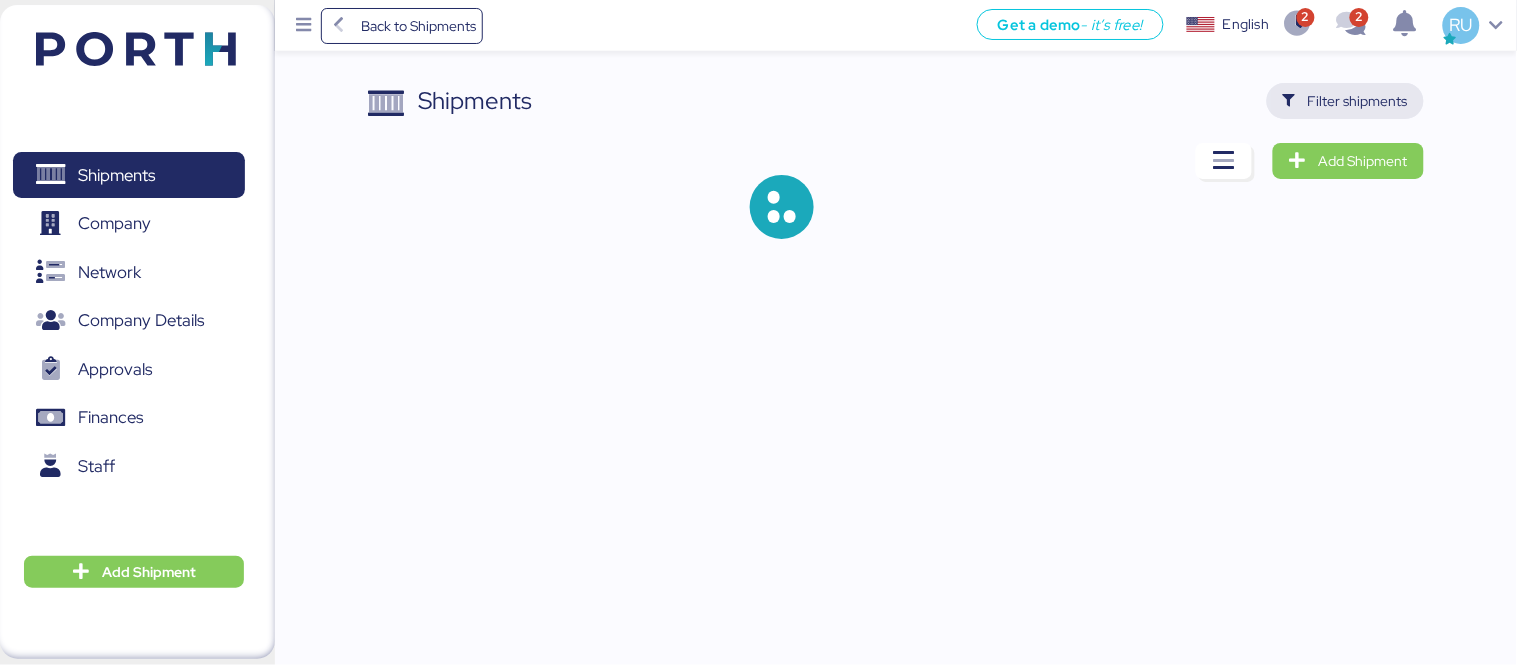 click on "Filter shipments" at bounding box center [1345, 101] 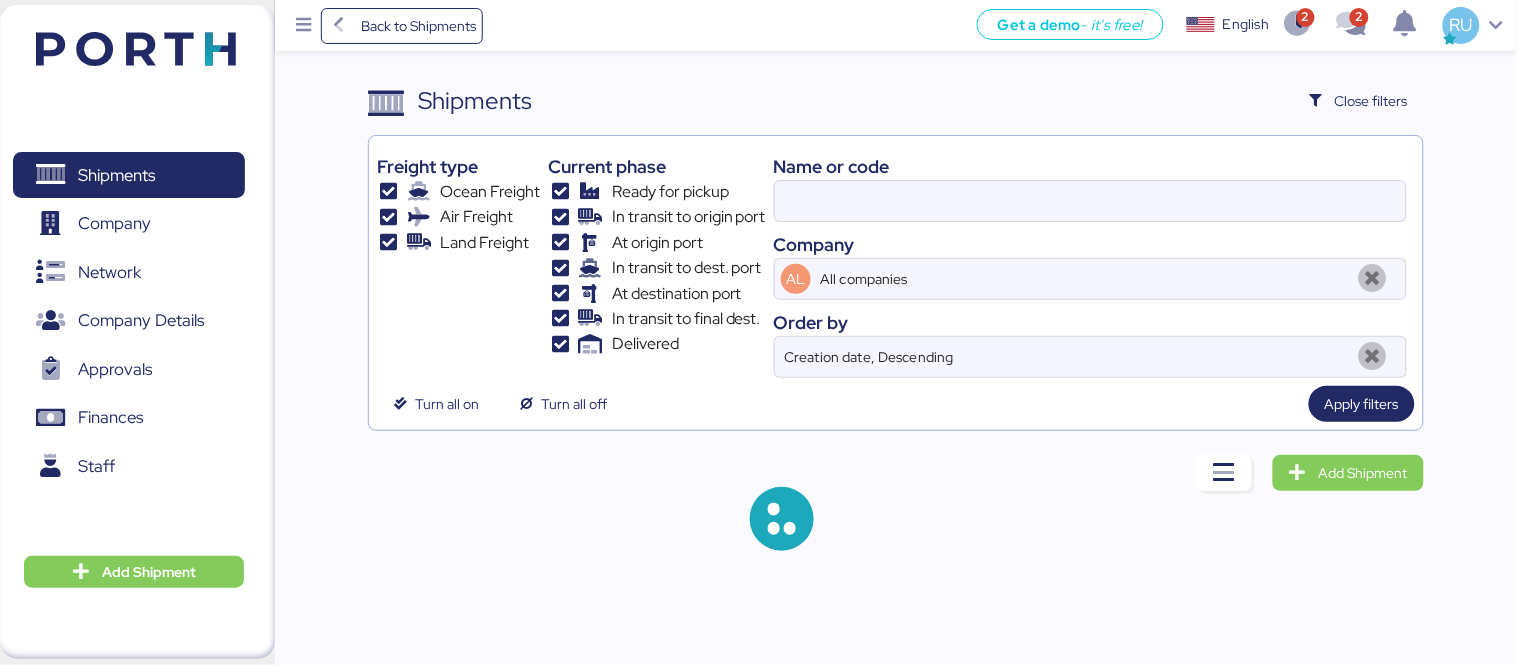 click at bounding box center [1090, 201] 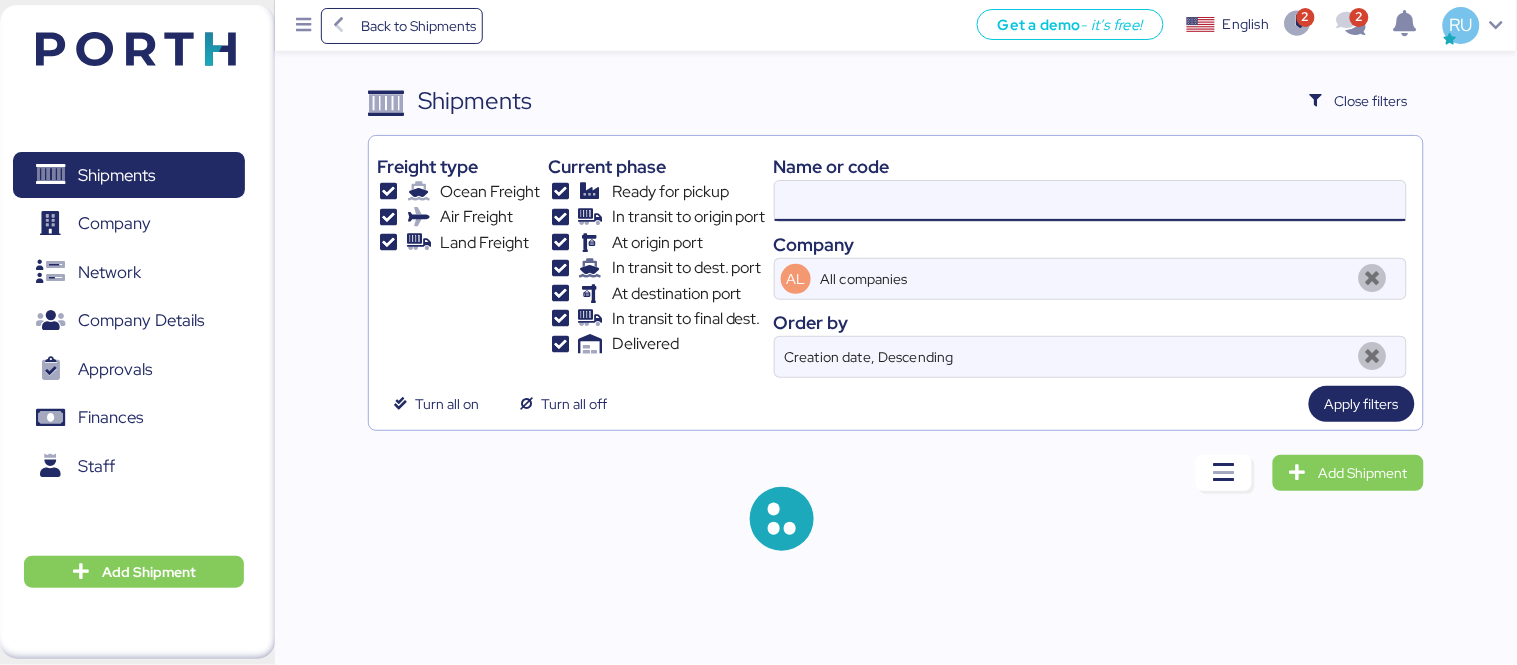 click at bounding box center [1090, 201] 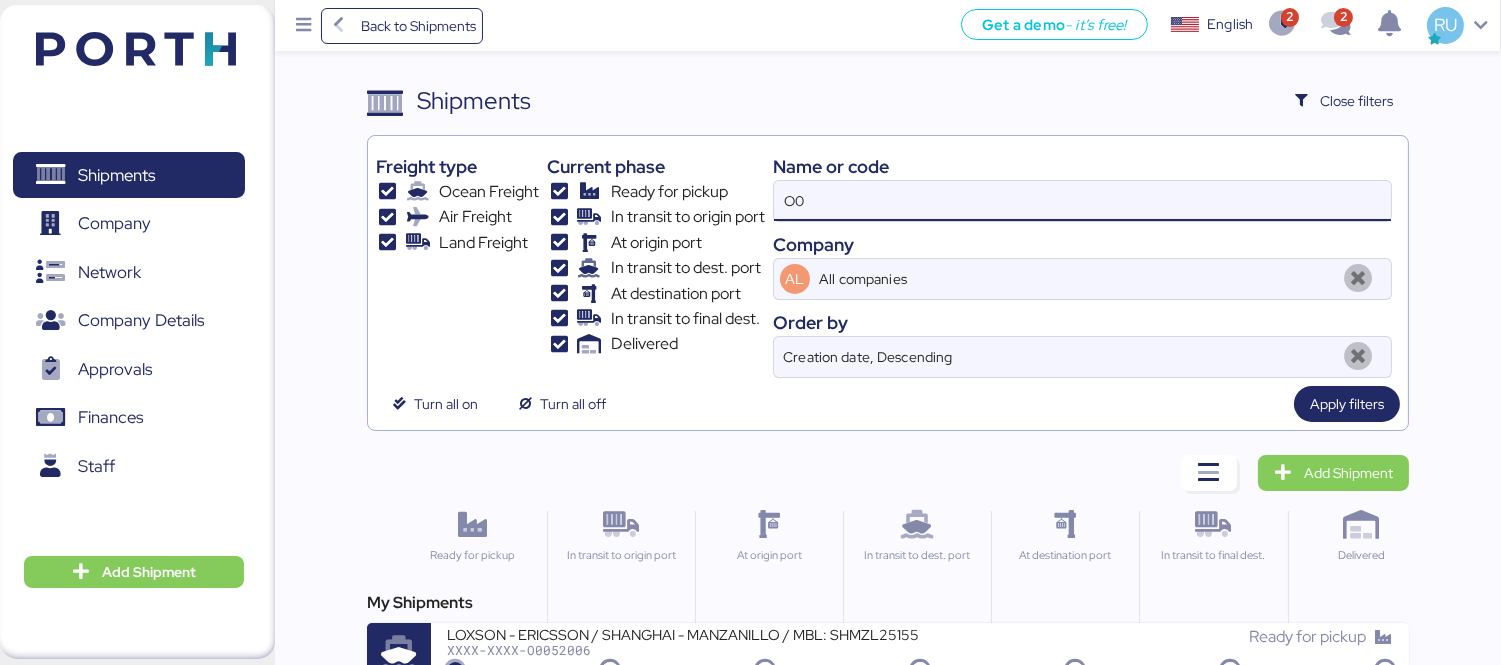 type on "O" 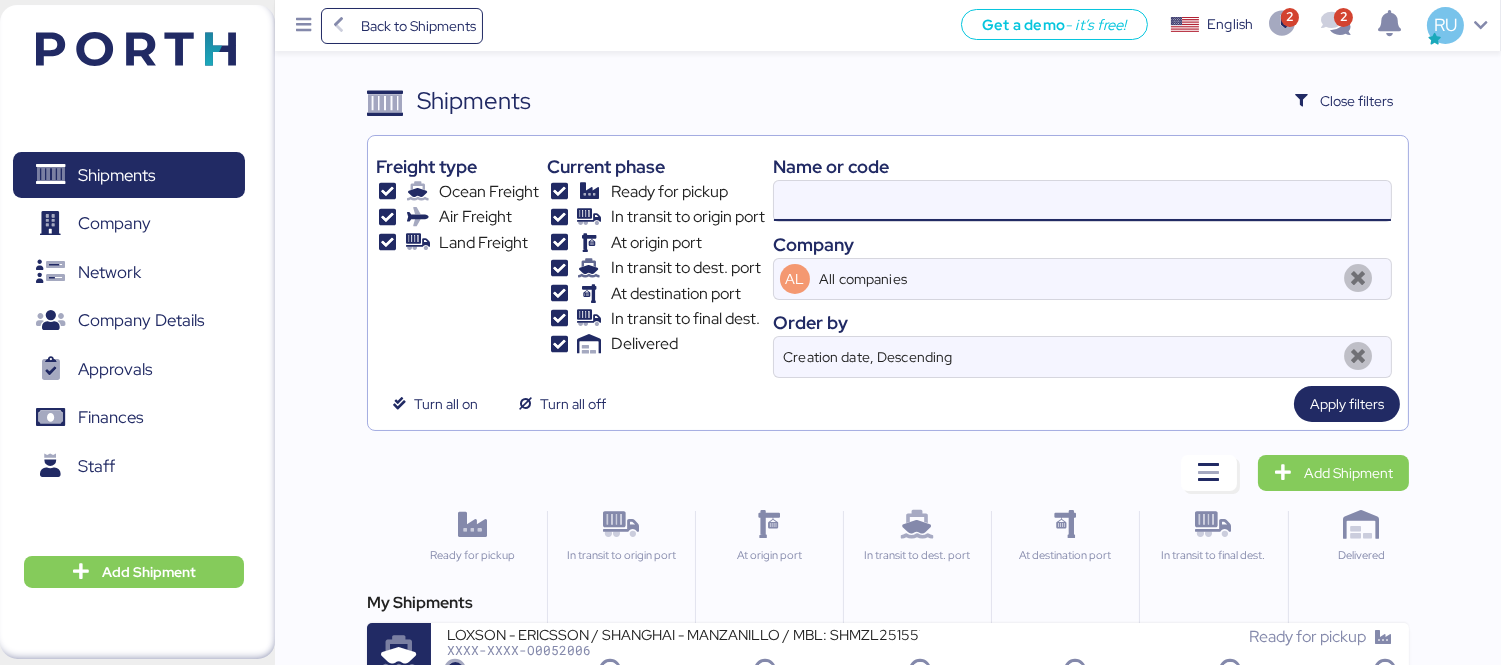 paste on "L0051975" 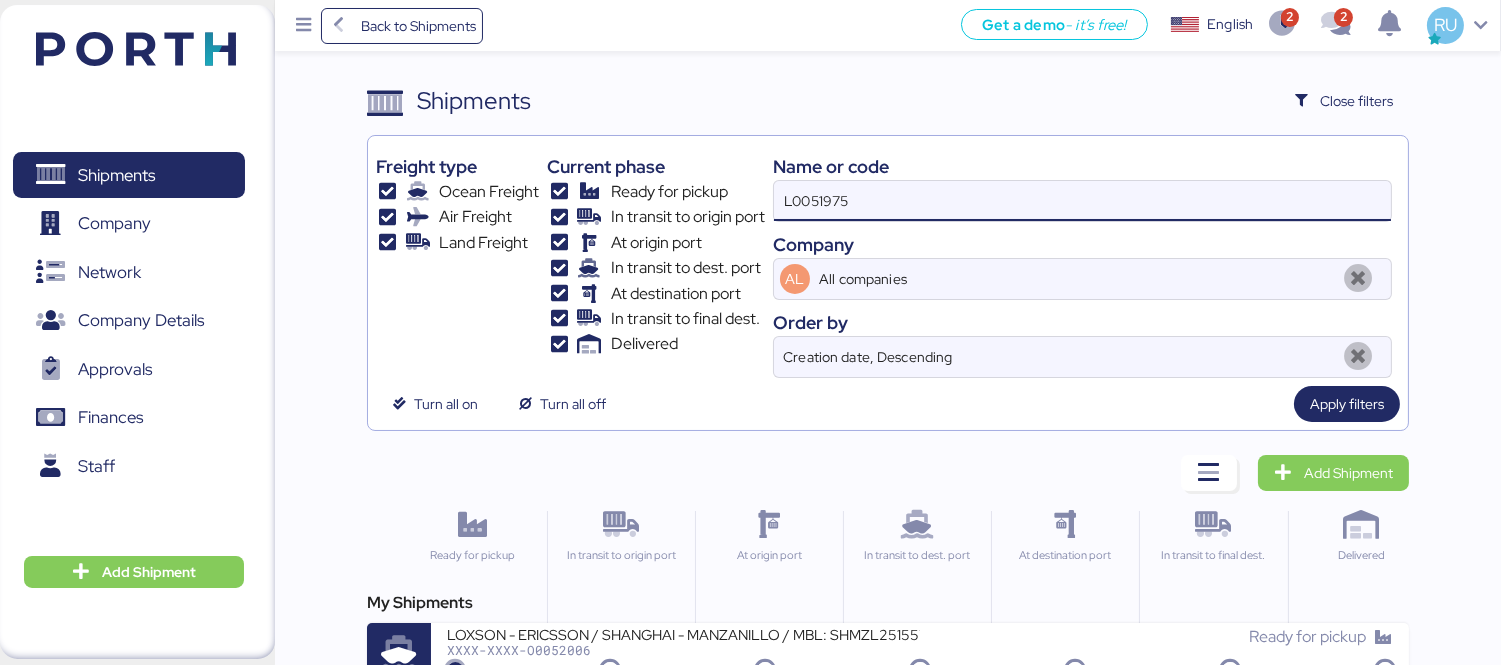 type on "L0051975" 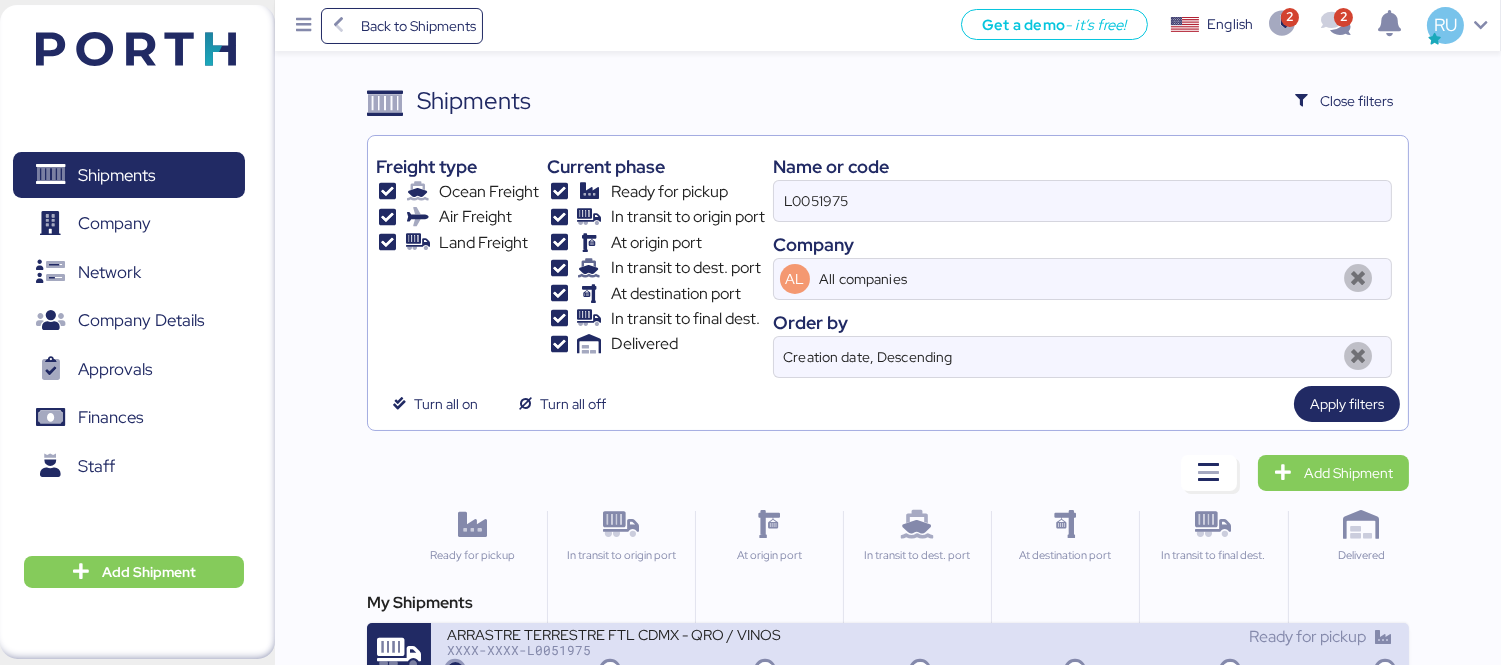 click on "ARRASTRE TERRESTRE FTL CDMX - QRO / VINOS XXXX-XXXX-L0051975 Ready for pickup" at bounding box center (920, 655) 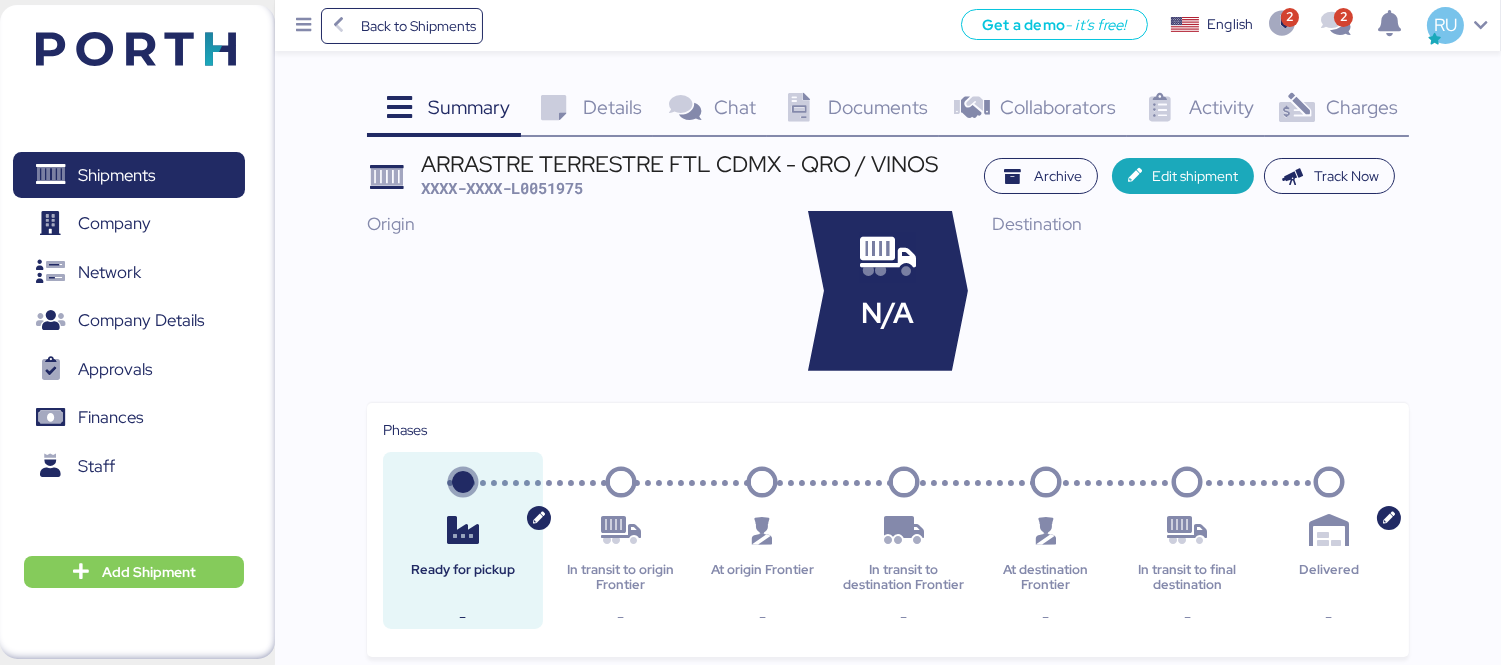 click at bounding box center (1297, 108) 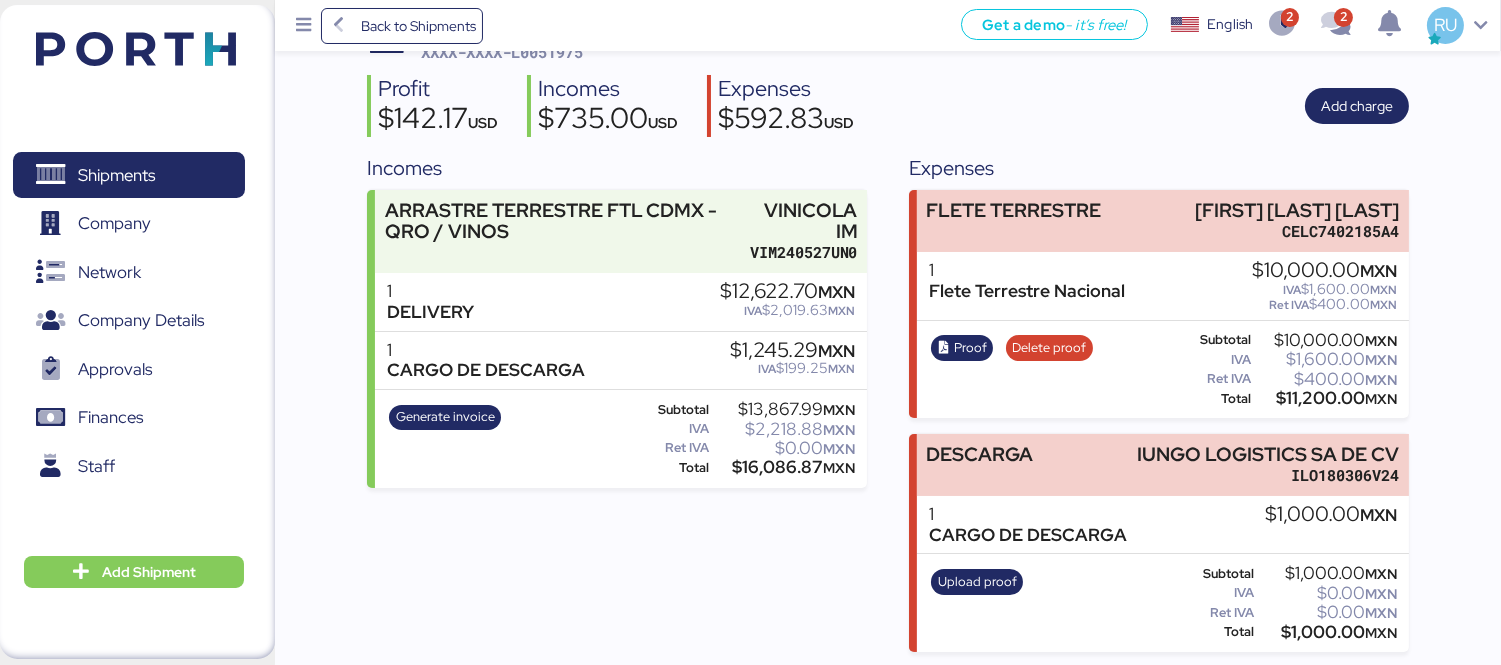 scroll, scrollTop: 0, scrollLeft: 0, axis: both 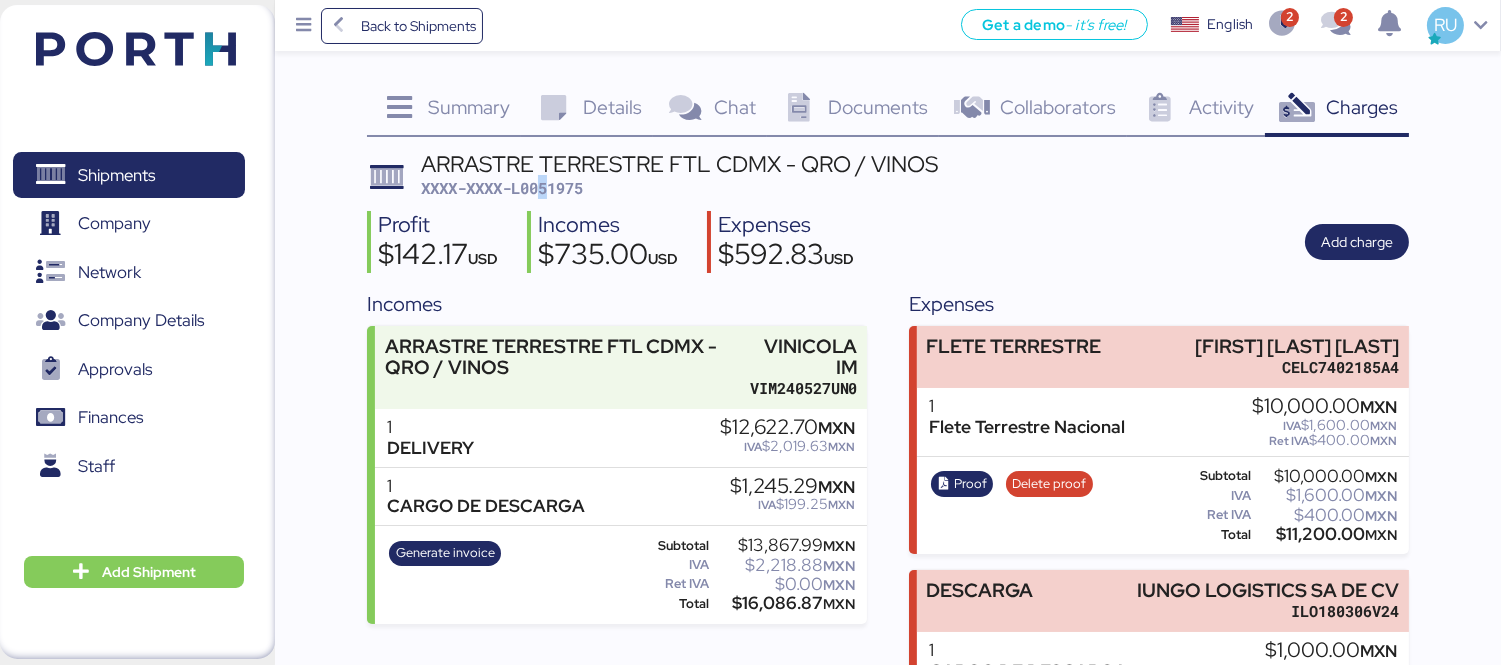 drag, startPoint x: 546, startPoint y: 175, endPoint x: 547, endPoint y: 190, distance: 15.033297 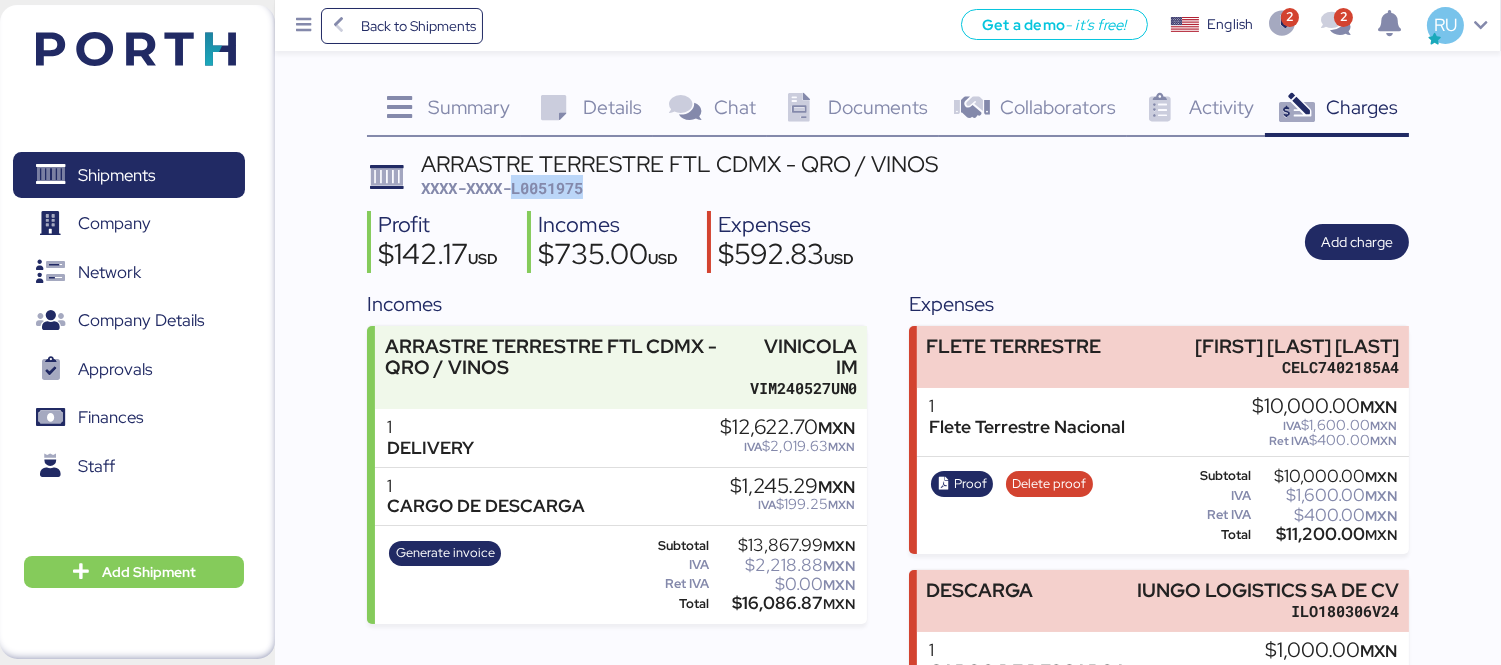click on "XXXX-XXXX-L0051975" at bounding box center (502, 188) 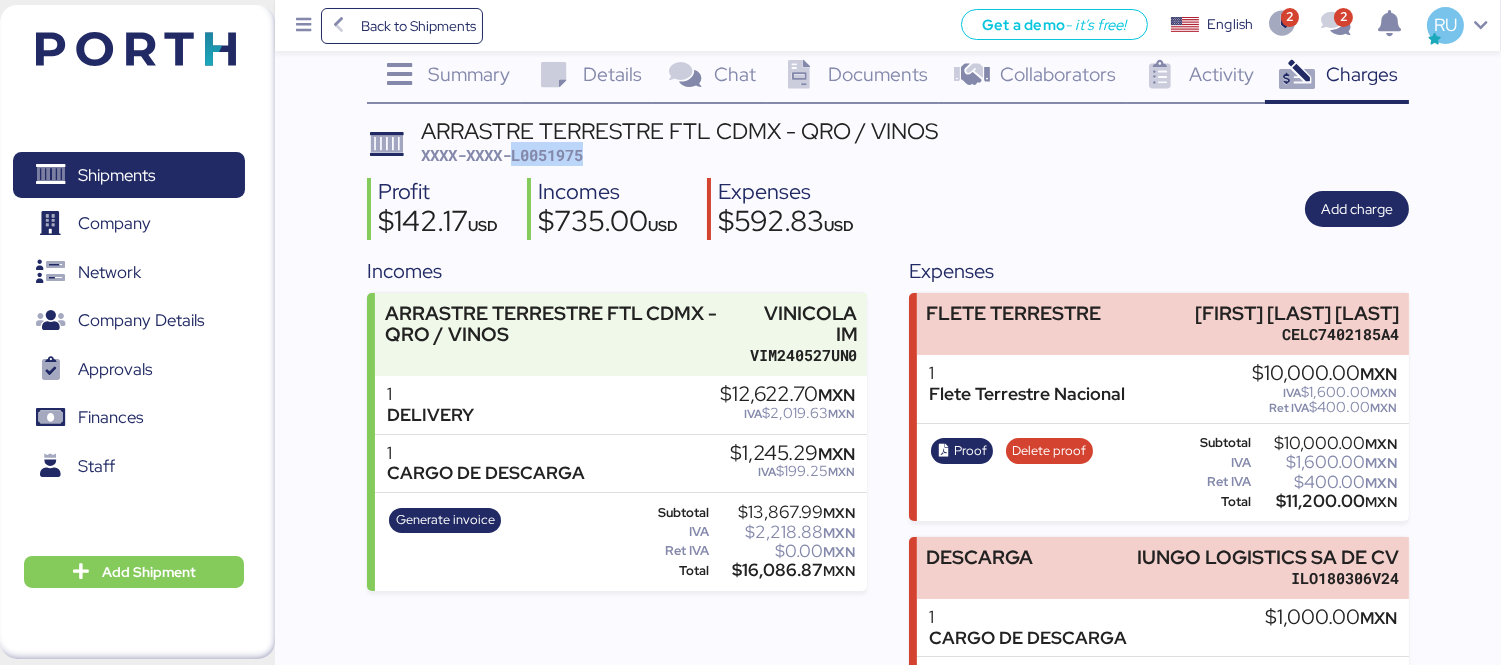 scroll, scrollTop: 34, scrollLeft: 0, axis: vertical 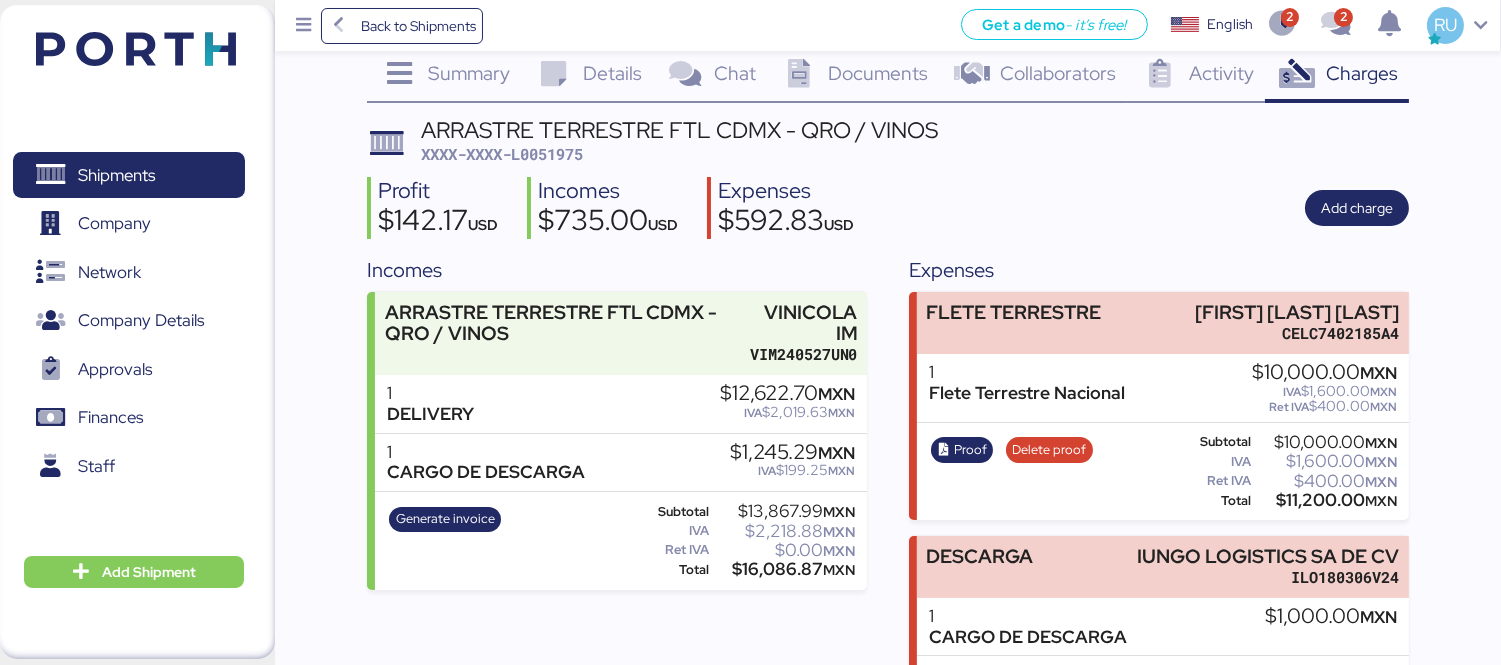 click on "Summary 0 Details 0 Chat 0 Documents 0 Collaborators 0 Activity 0 Charges 0 ARRASTRE TERRESTRE FTL CDMX - QRO / VINOS VINICOLA IM VIM240527UN0 1 DELIVERY $[PRICE] MXN IVA $[PRICE] MXN 1 CARGO DE DESCARGA $[PRICE] MXN IVA $[PRICE] MXN Generate invoice Subtotal $[PRICE] MXN IVA $[PRICE] MXN Ret IVA $[PRICE] MXN Total $[PRICE] MXN Expenses FLETE TERRESTRE [FIRST] [LAST] [ID] 1 Flete Terrestre Nacional $[PRICE] MXN IVA $[PRICE] MXN Ret IVA $[PRICE] MXN Proof Delete proof Subtotal $[PRICE] MXN IVA $[PRICE] MXN Ret IVA $[PRICE] MXN Total $[PRICE] MXN DESCARGA IUNGO LOGISTICS SA DE CV ILO180306V24 1 CARGO DE DESCARGA $[PRICE] MXN Subtotal" at bounding box center [750, 360] 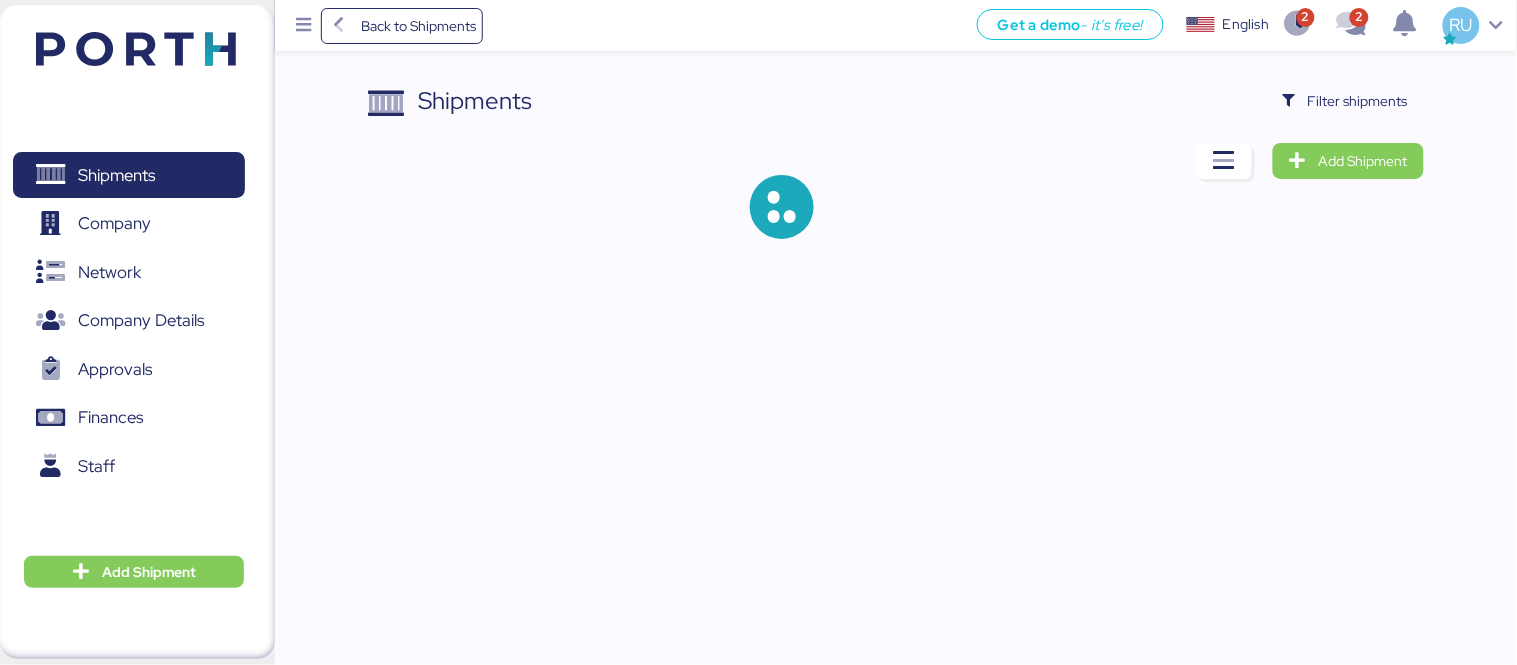 click on "Shipments   Filter shipments     Add Shipment" at bounding box center (758, 135) 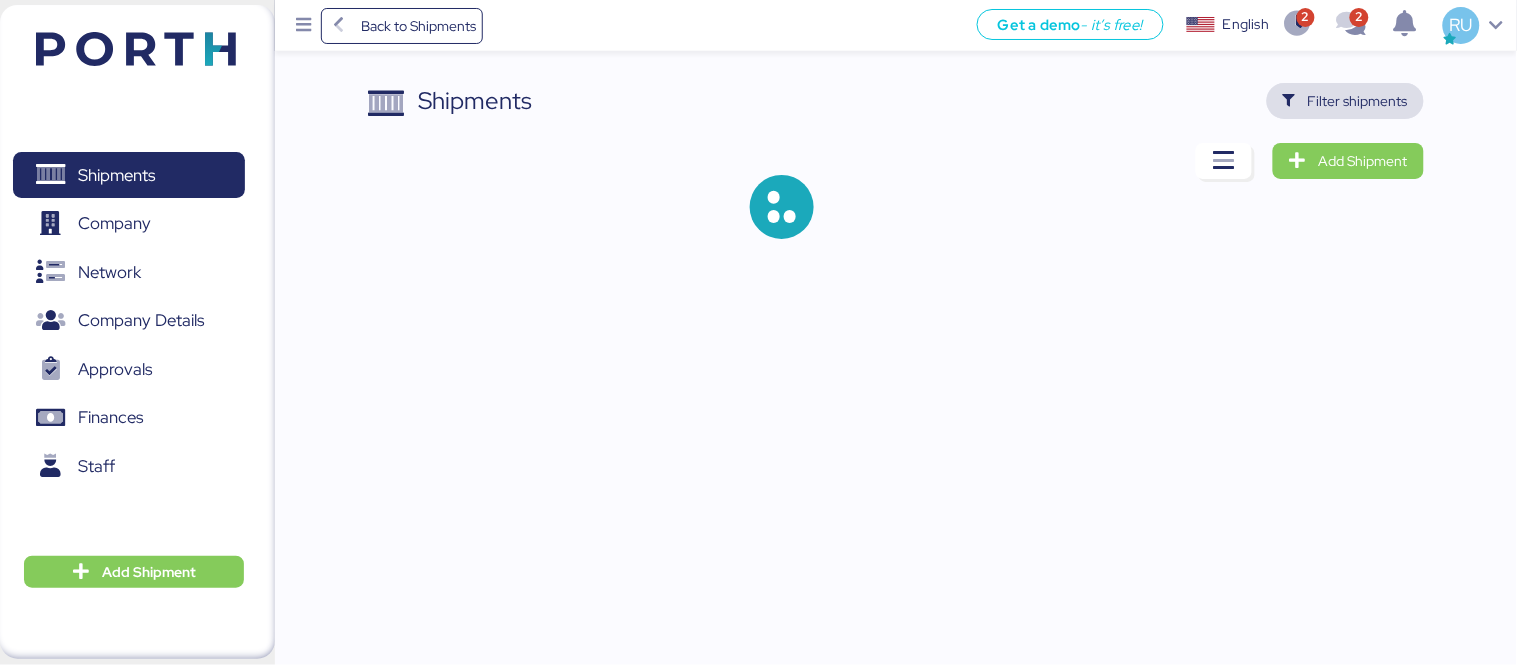 click on "Filter shipments" at bounding box center [1345, 101] 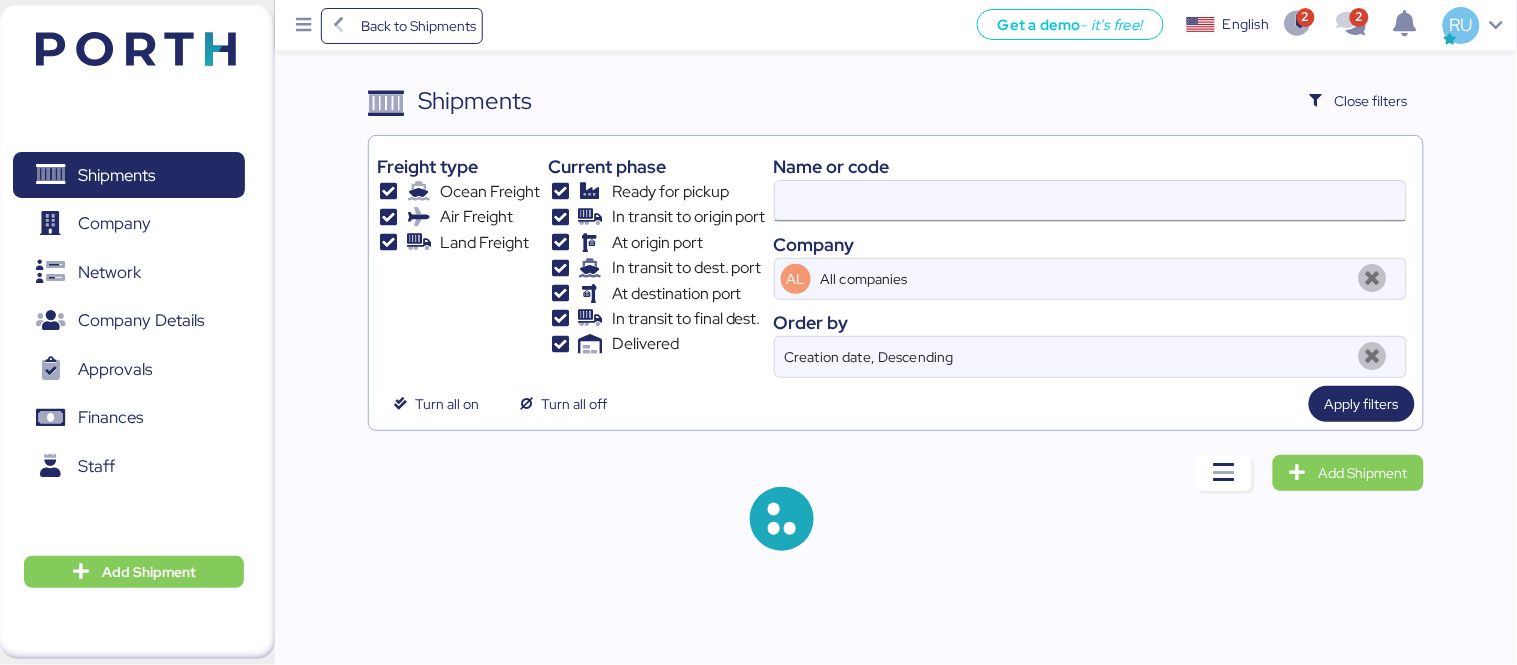 click at bounding box center (1090, 201) 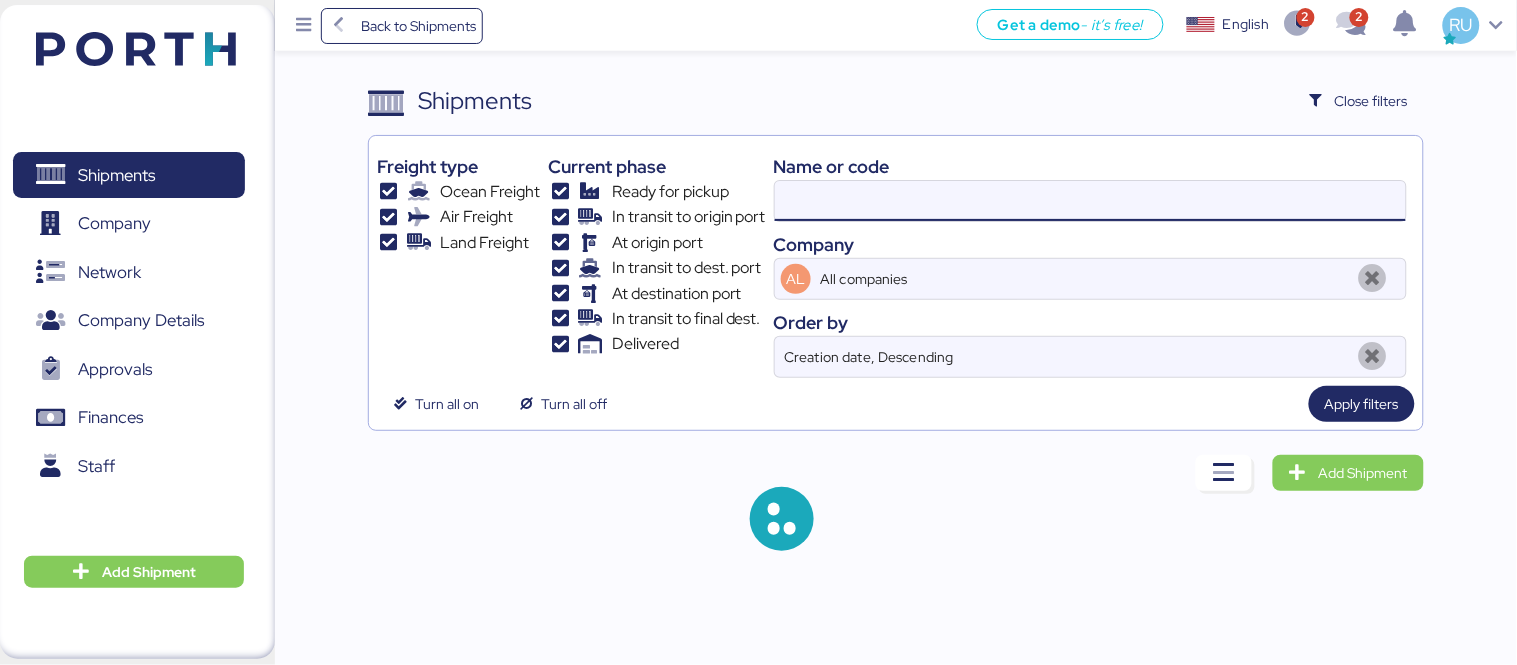 paste on "REF:O0051800" 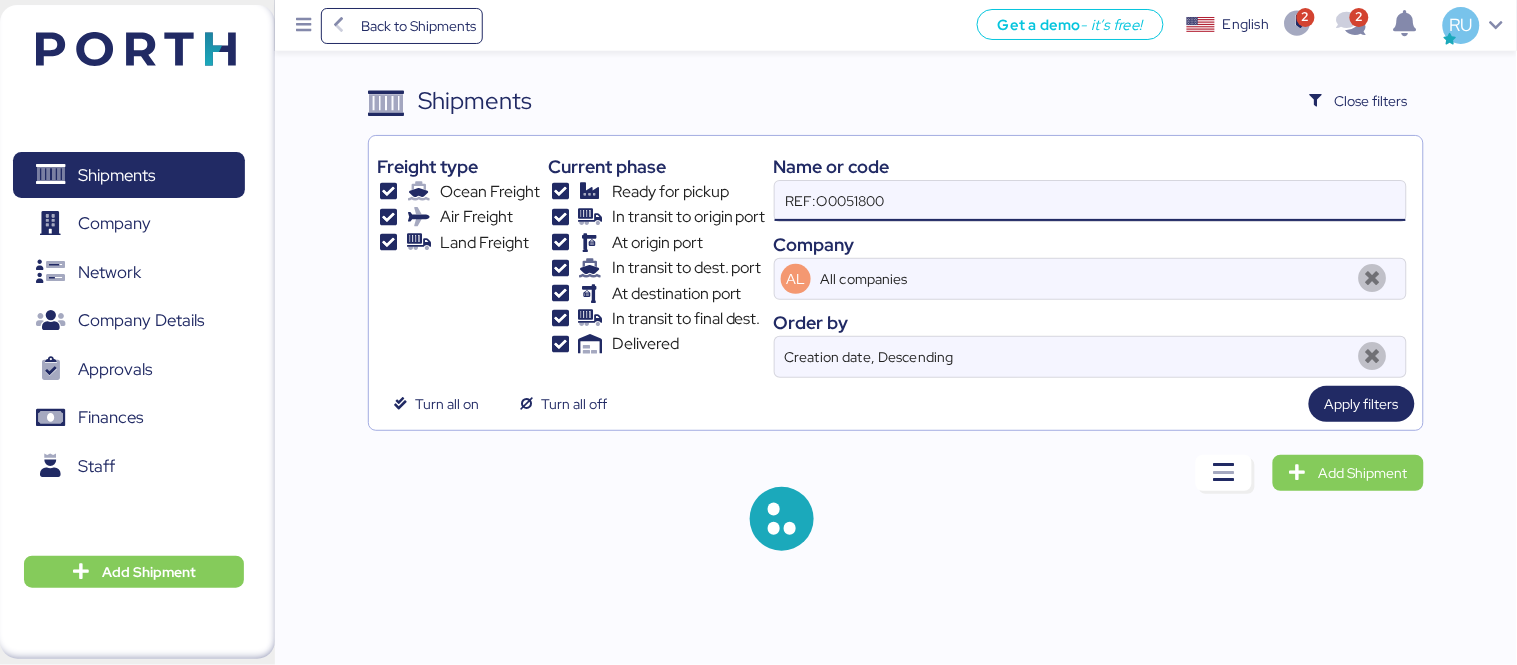 click on "REF:O0051800" at bounding box center [1090, 201] 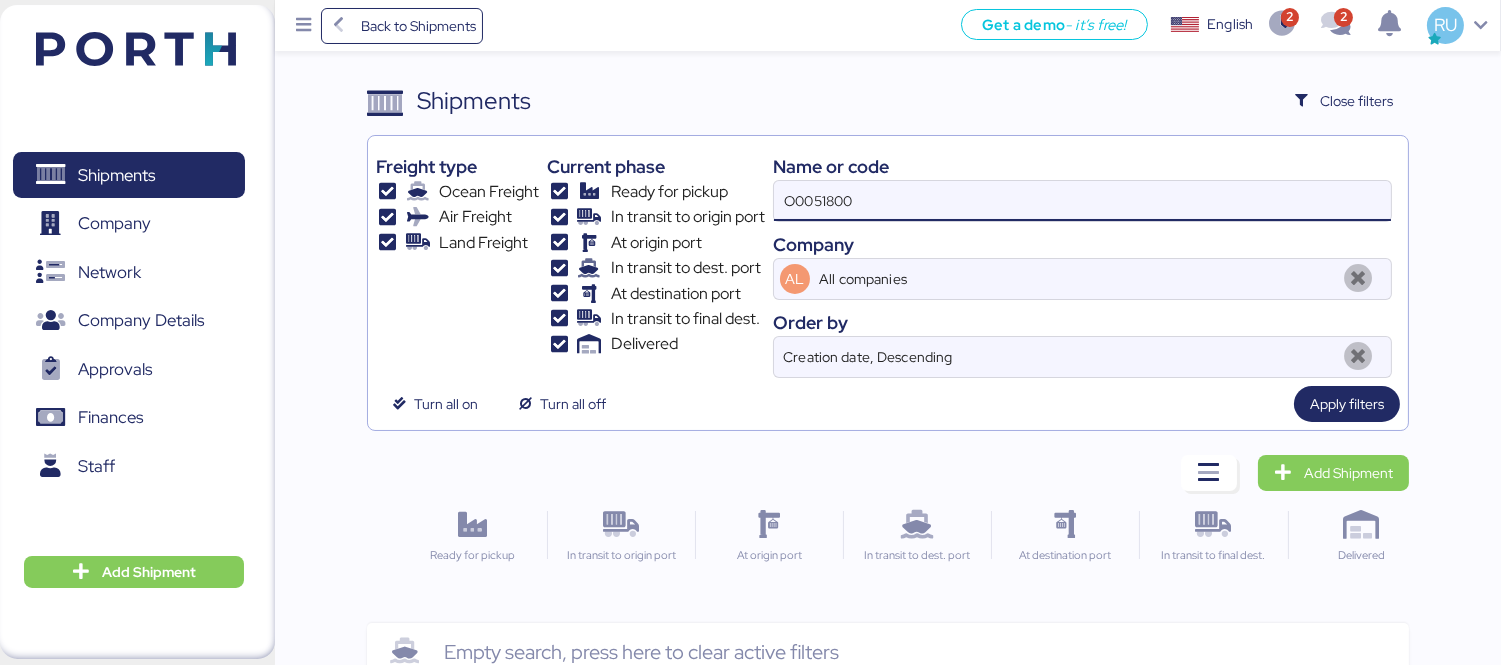 type on "O0051800" 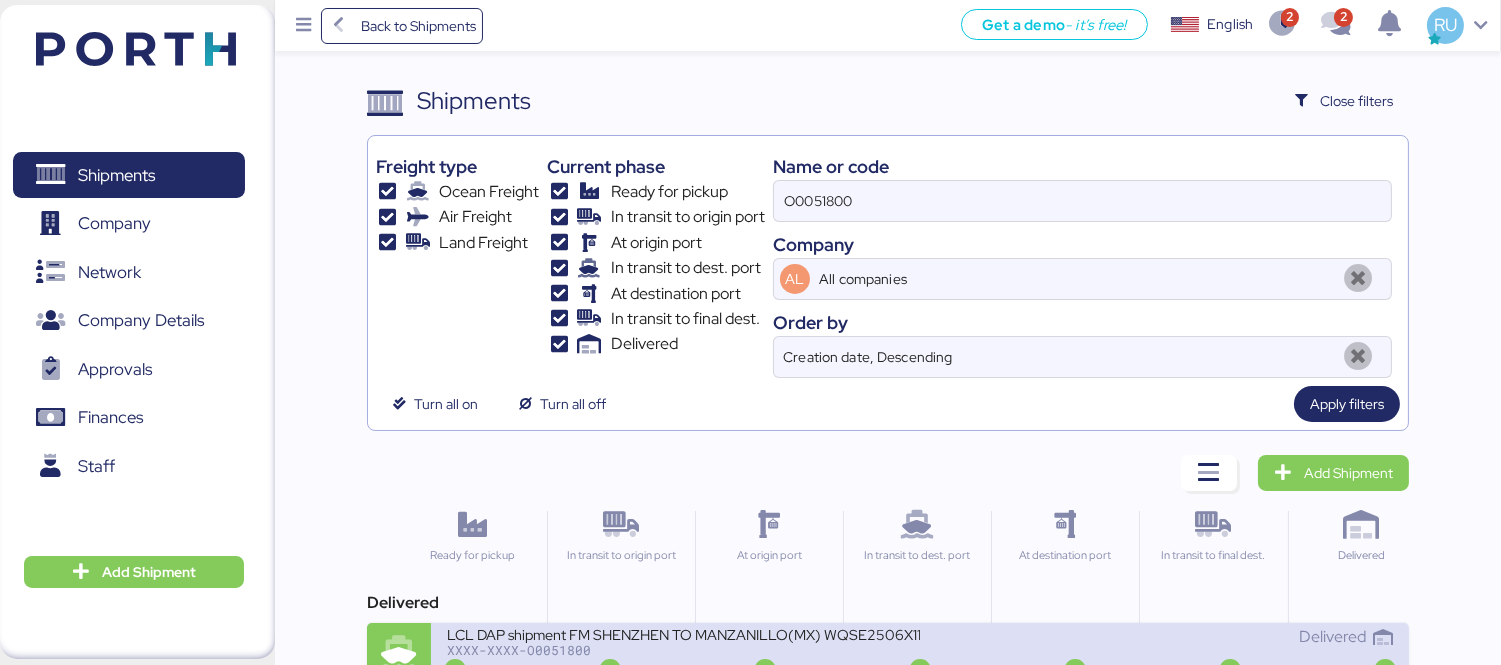 click on "XXXX-XXXX-O0051800" at bounding box center [683, 650] 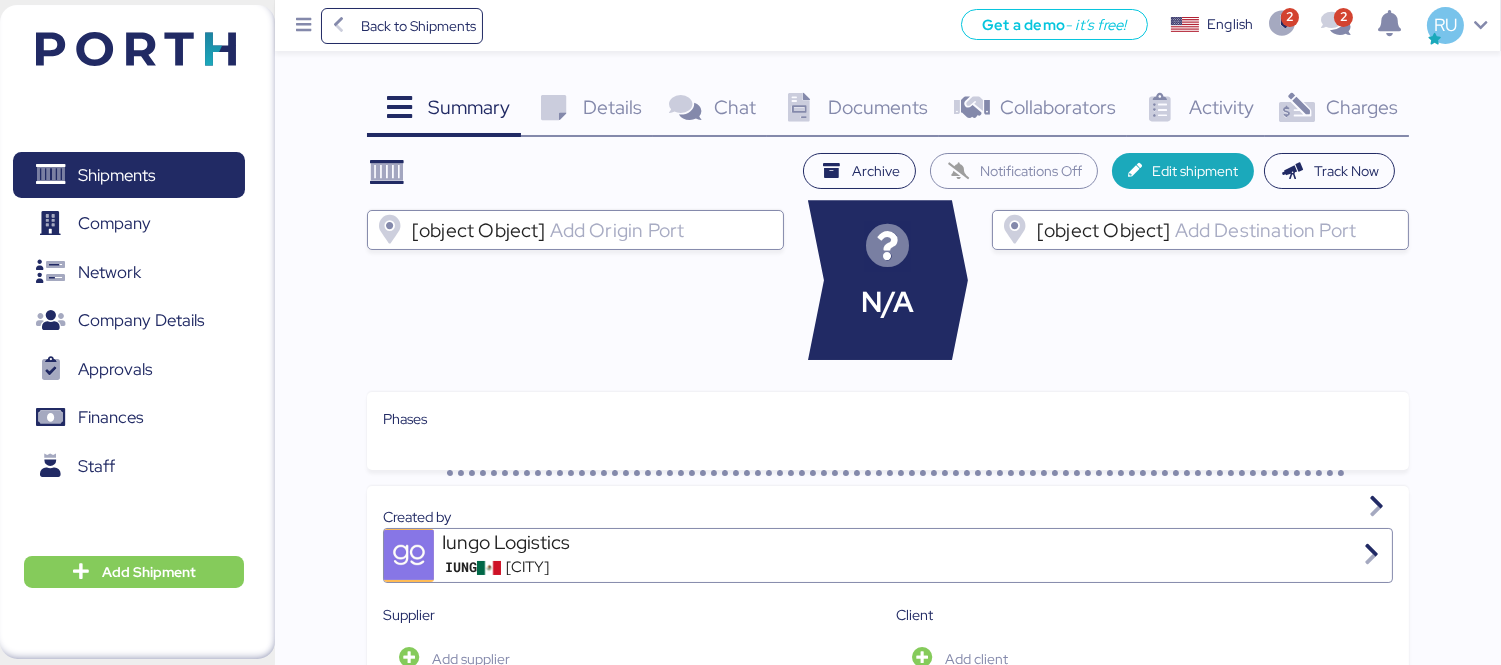 click on "Charges" at bounding box center [1362, 107] 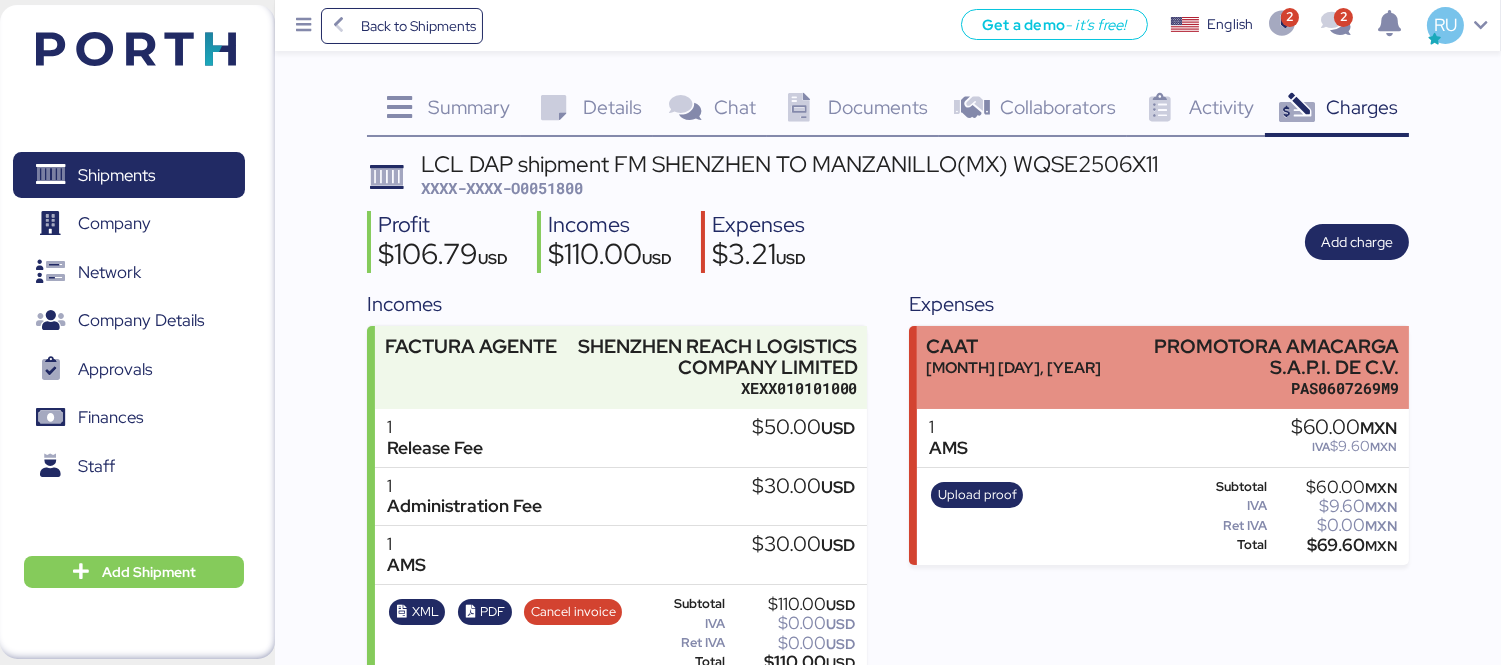 scroll, scrollTop: 32, scrollLeft: 0, axis: vertical 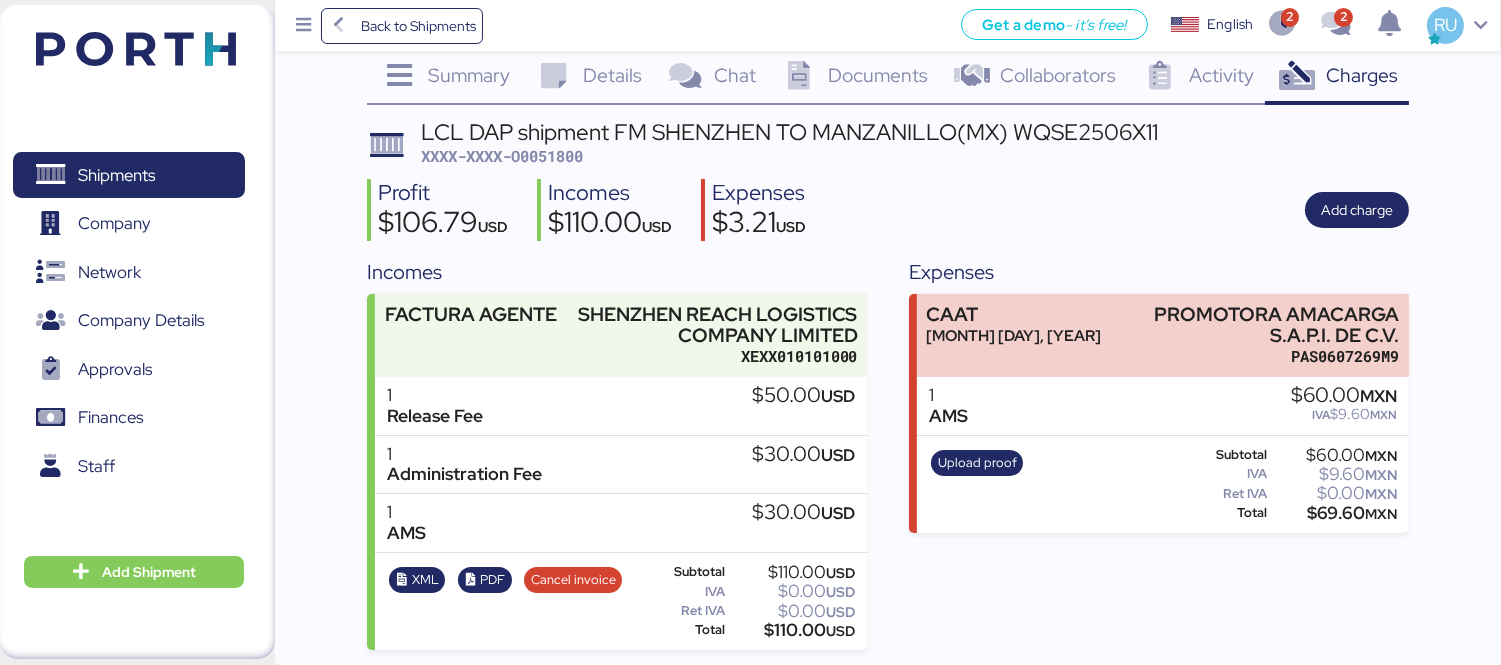 click on "Shipments 0   Company 0   Network 0   Company Details 0   Approvals 0   Finances 0   Staff 0   Add Shipment" at bounding box center (137, 332) 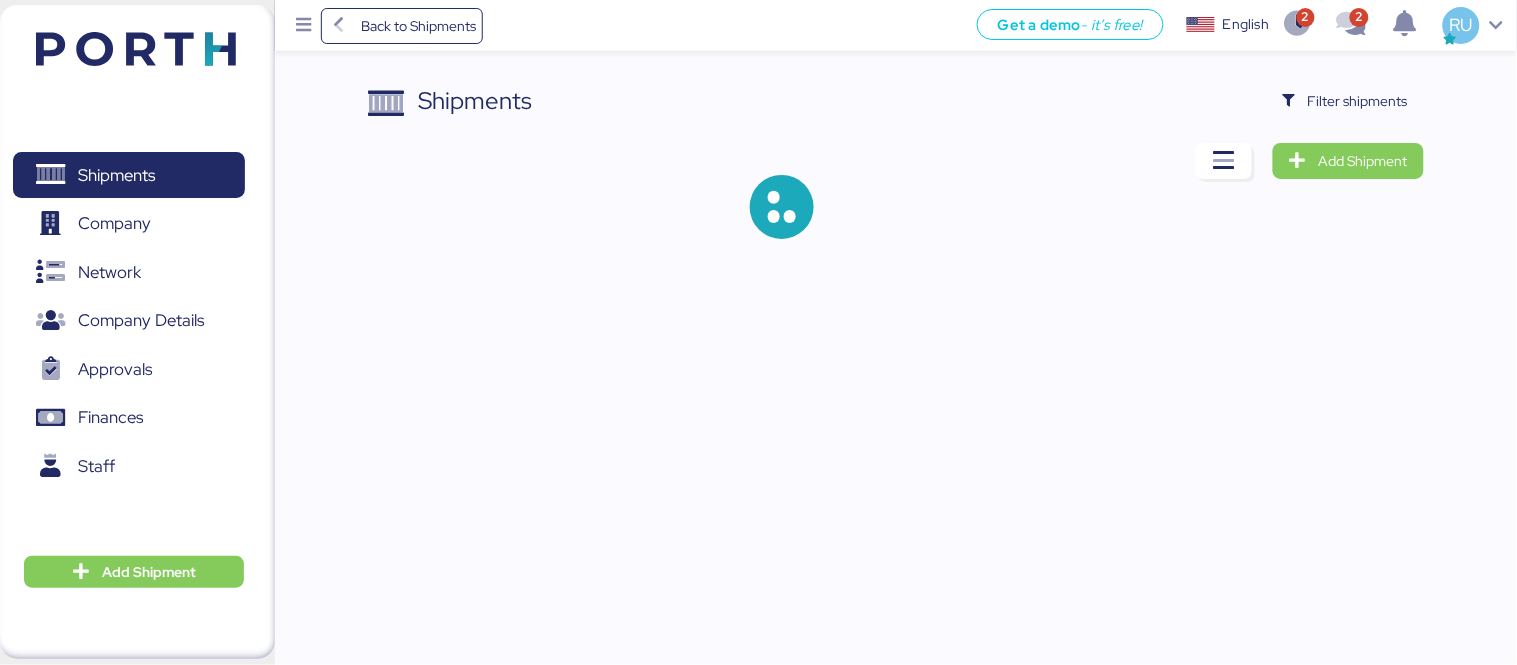 click on "Shipments   Filter shipments     Add Shipment" at bounding box center (896, 177) 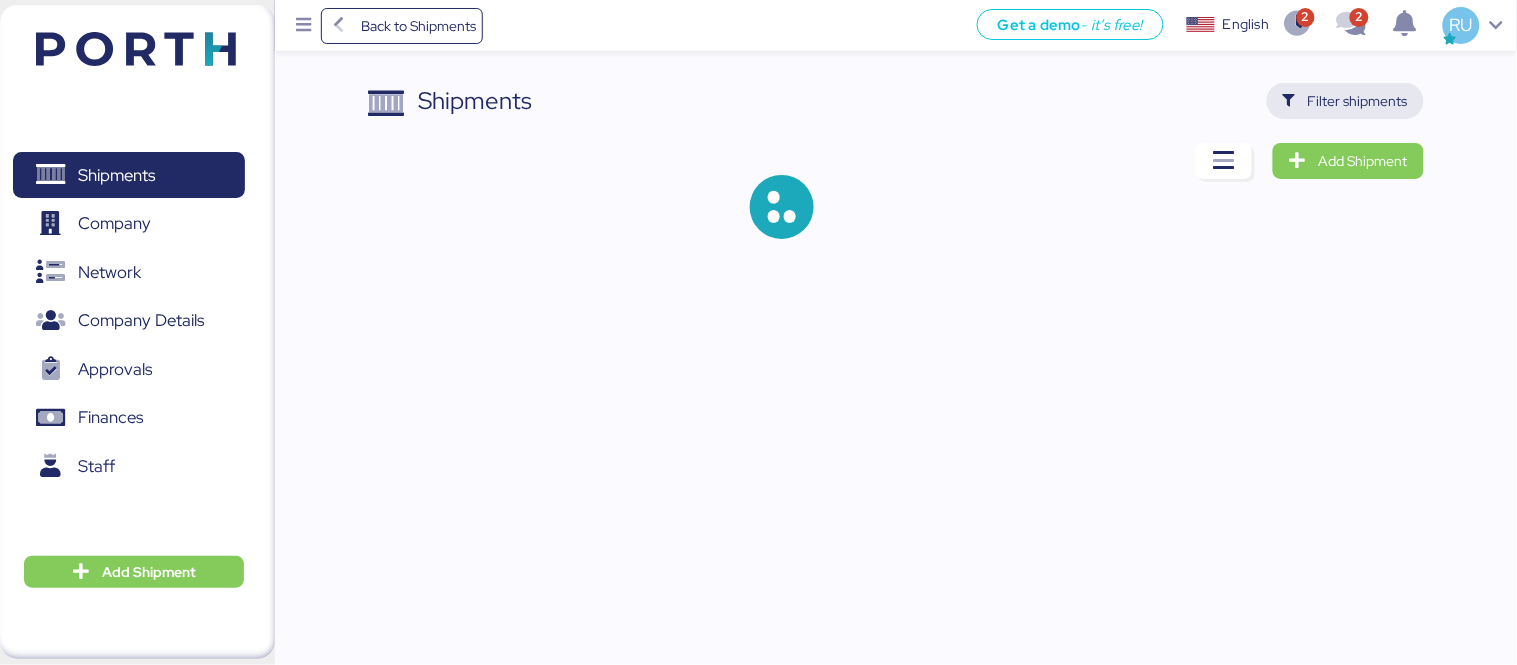 click on "Filter shipments" at bounding box center (1358, 101) 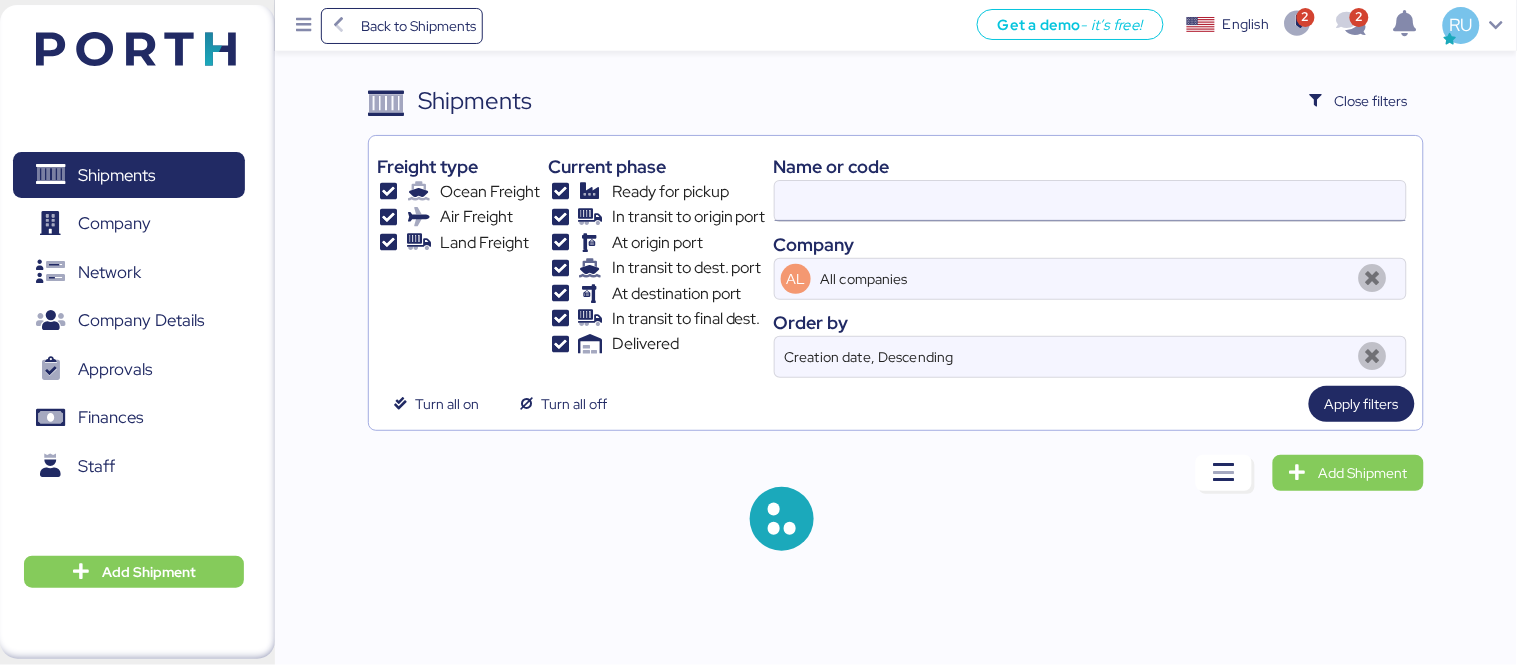 click at bounding box center [1090, 201] 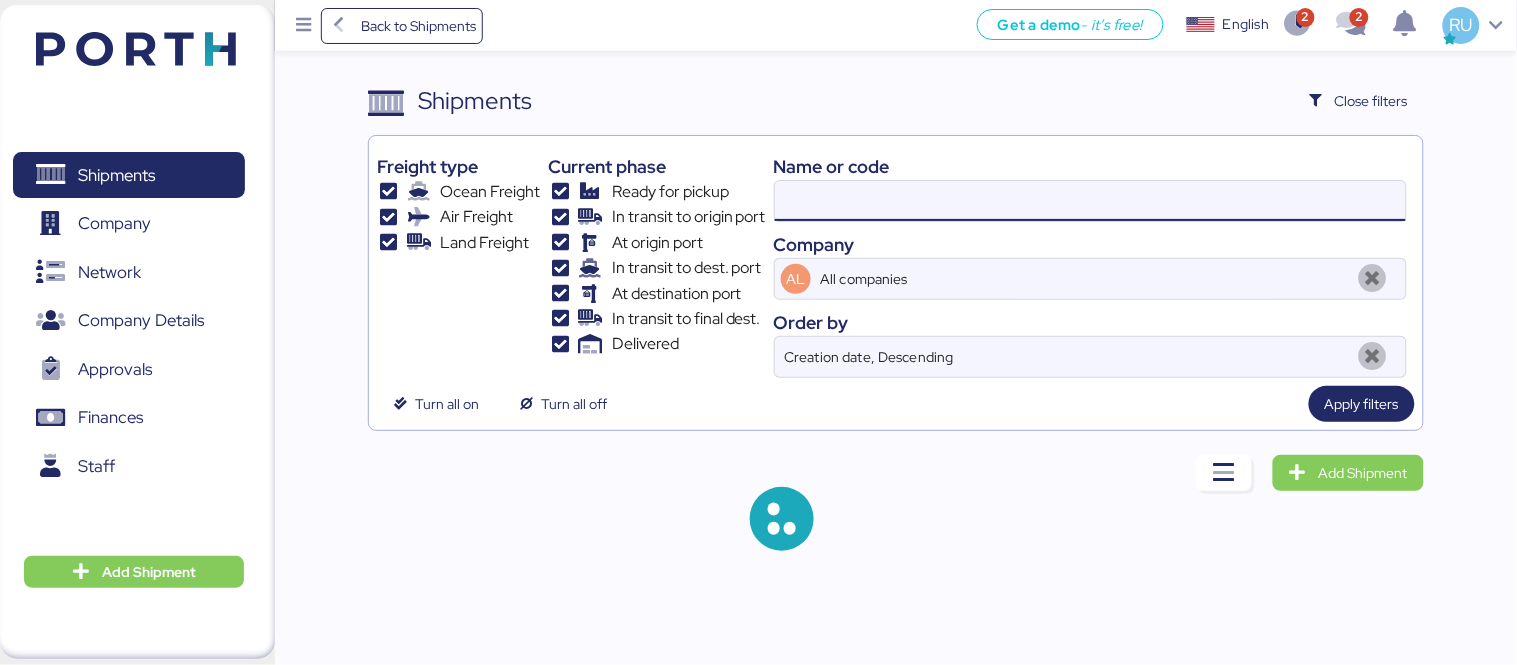paste on "O0051817" 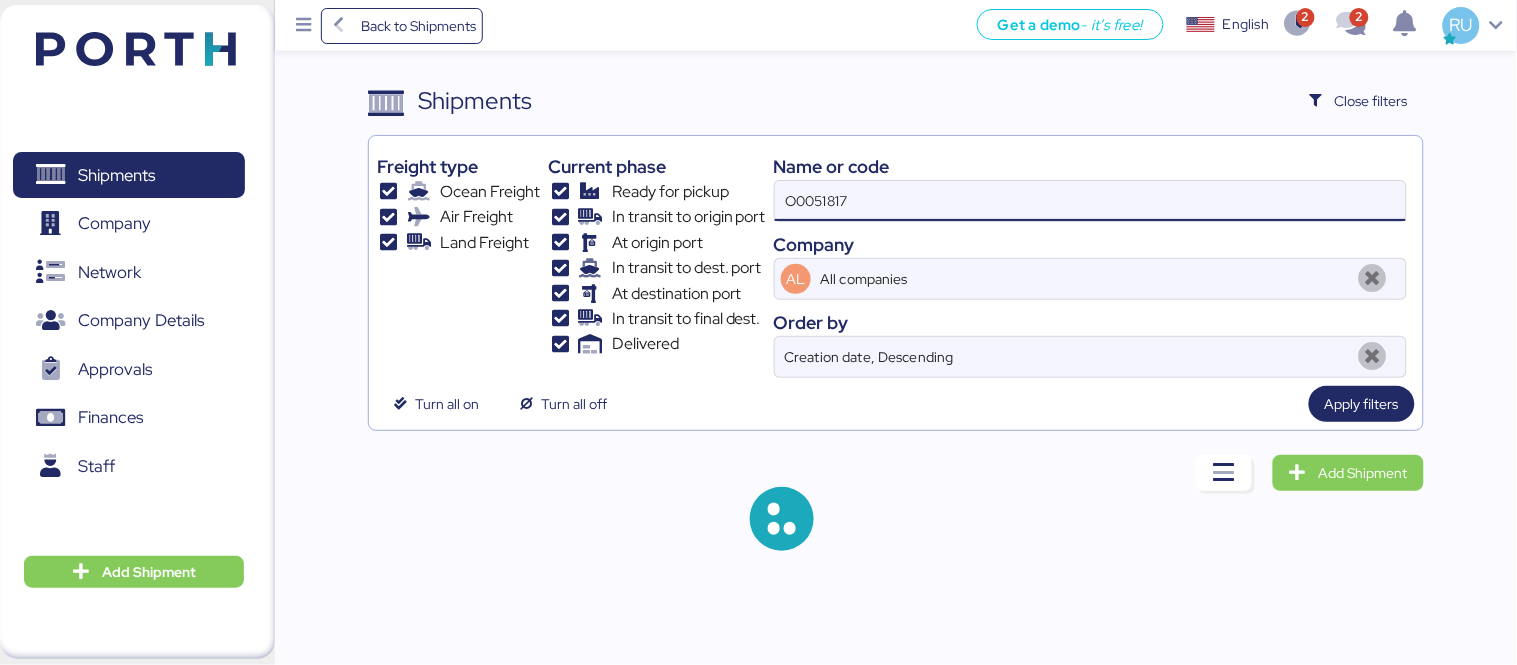 type on "O0051817" 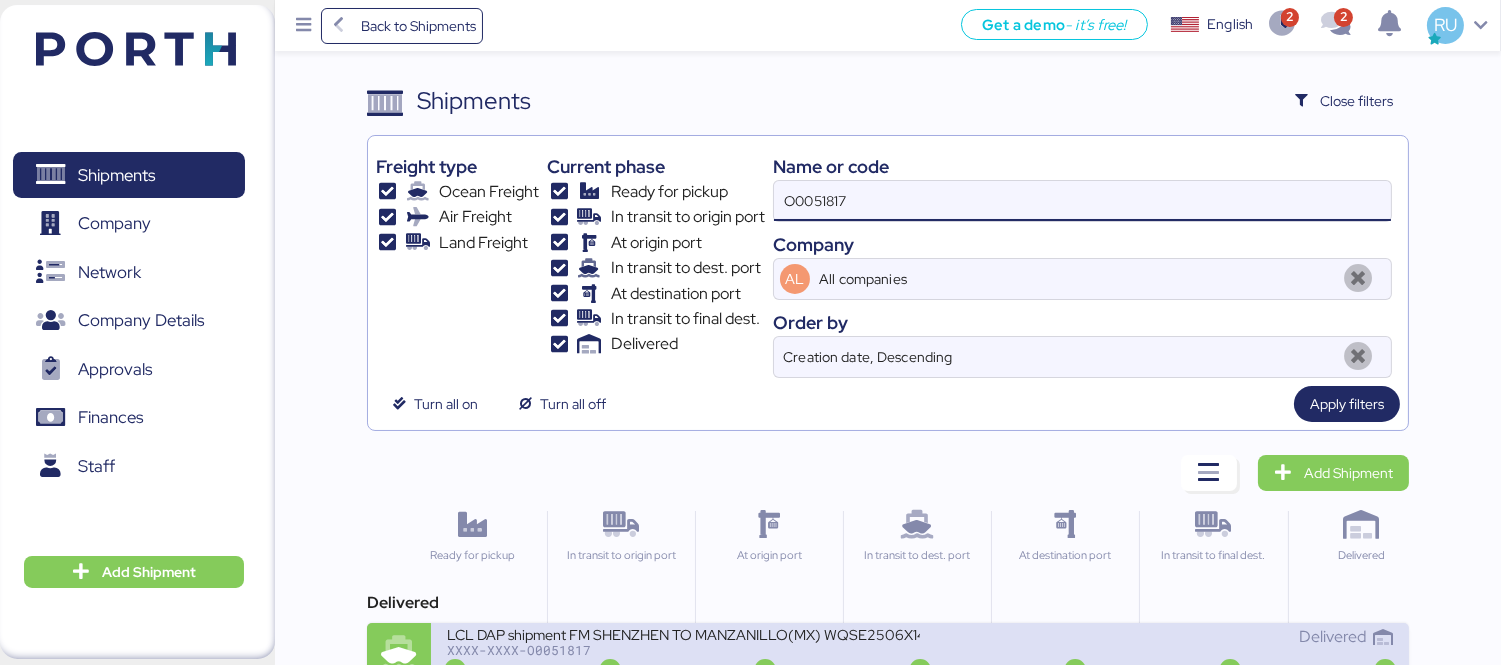 click on "XXXX-XXXX-O0051817" at bounding box center [683, 650] 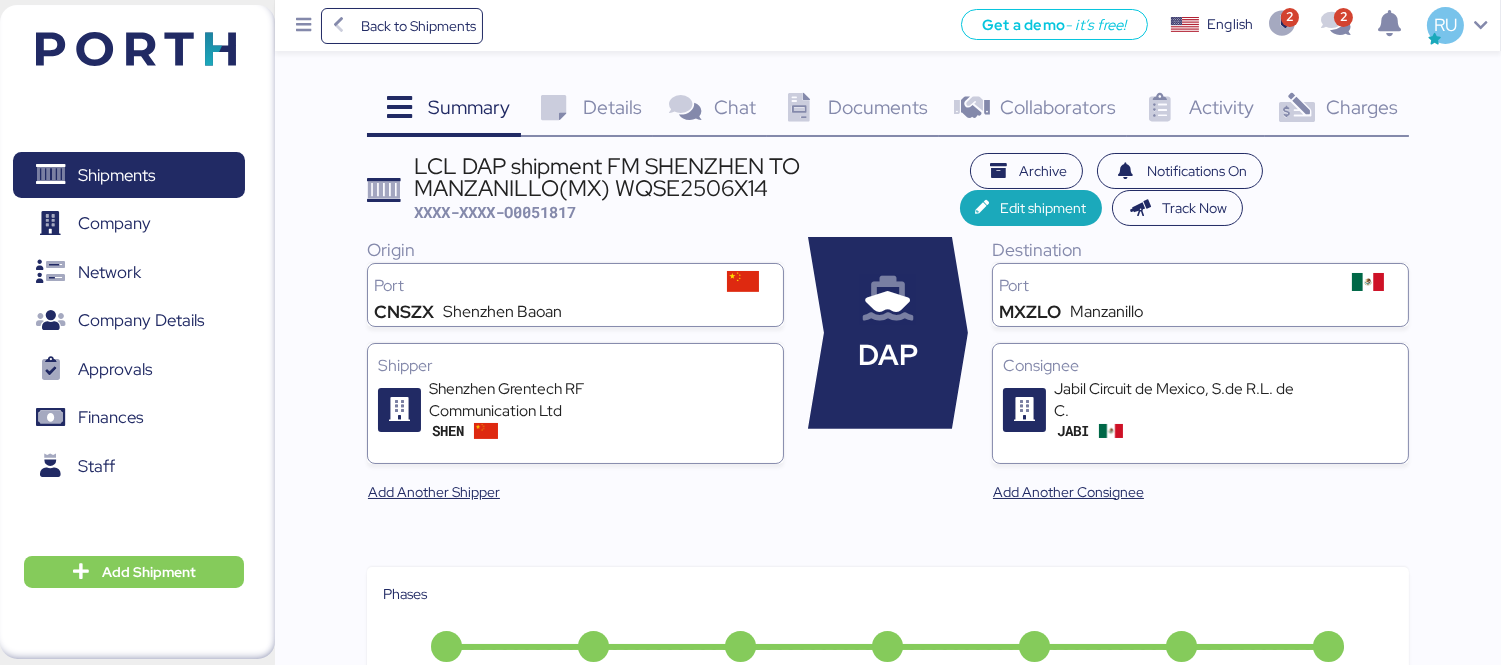 click on "Charges" at bounding box center (1362, 107) 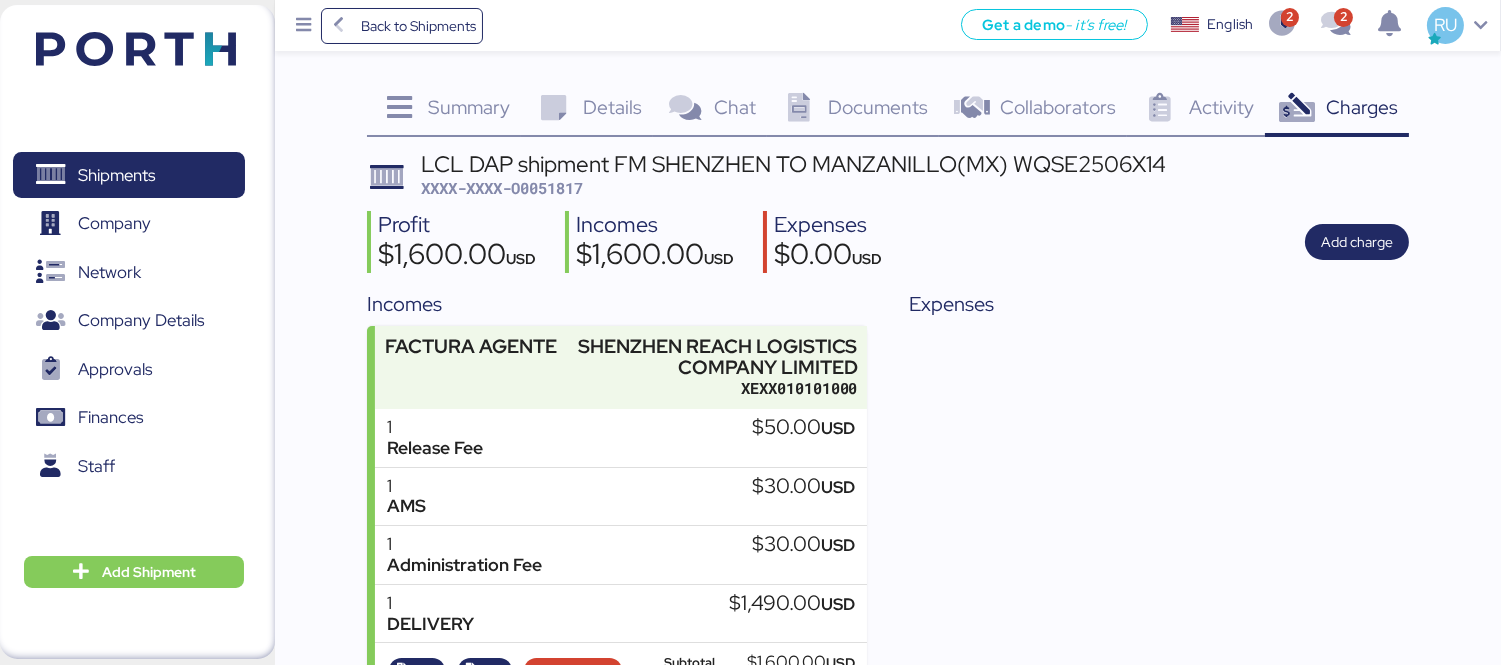 scroll, scrollTop: 91, scrollLeft: 0, axis: vertical 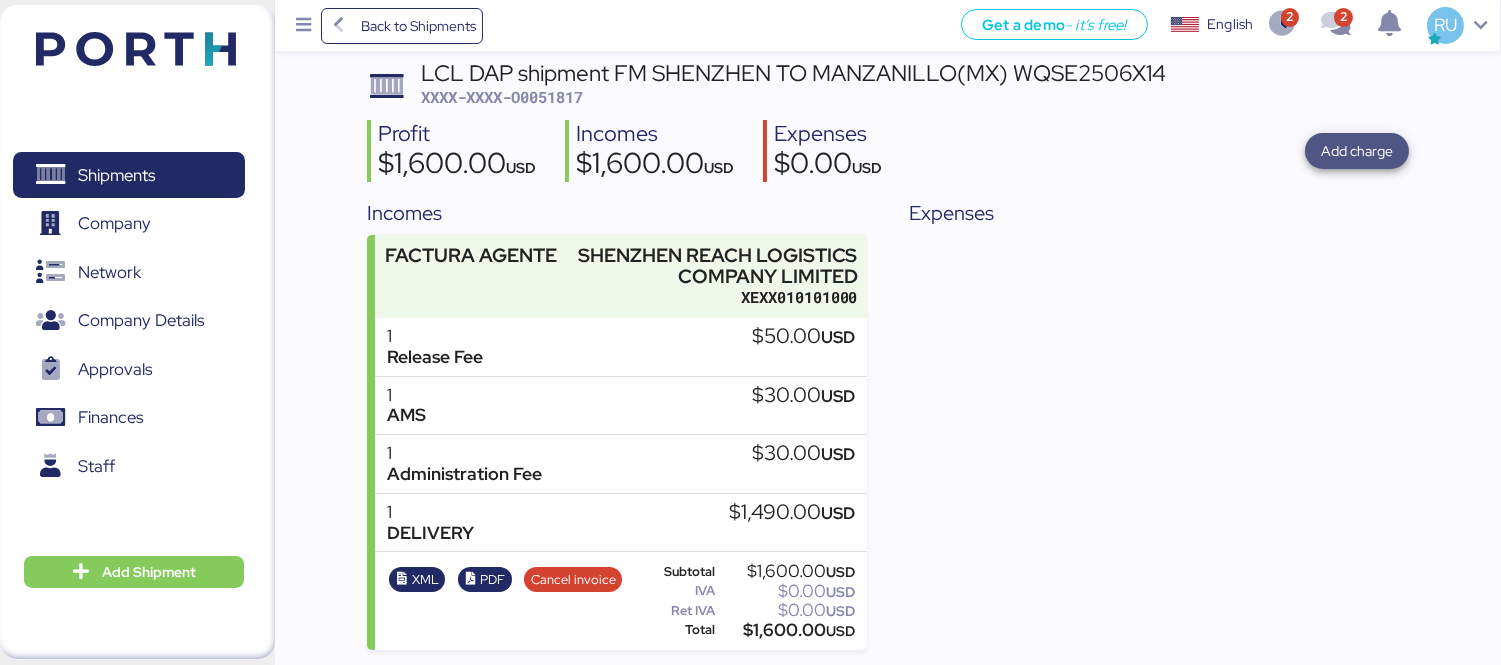 click on "Add charge" at bounding box center [1357, 151] 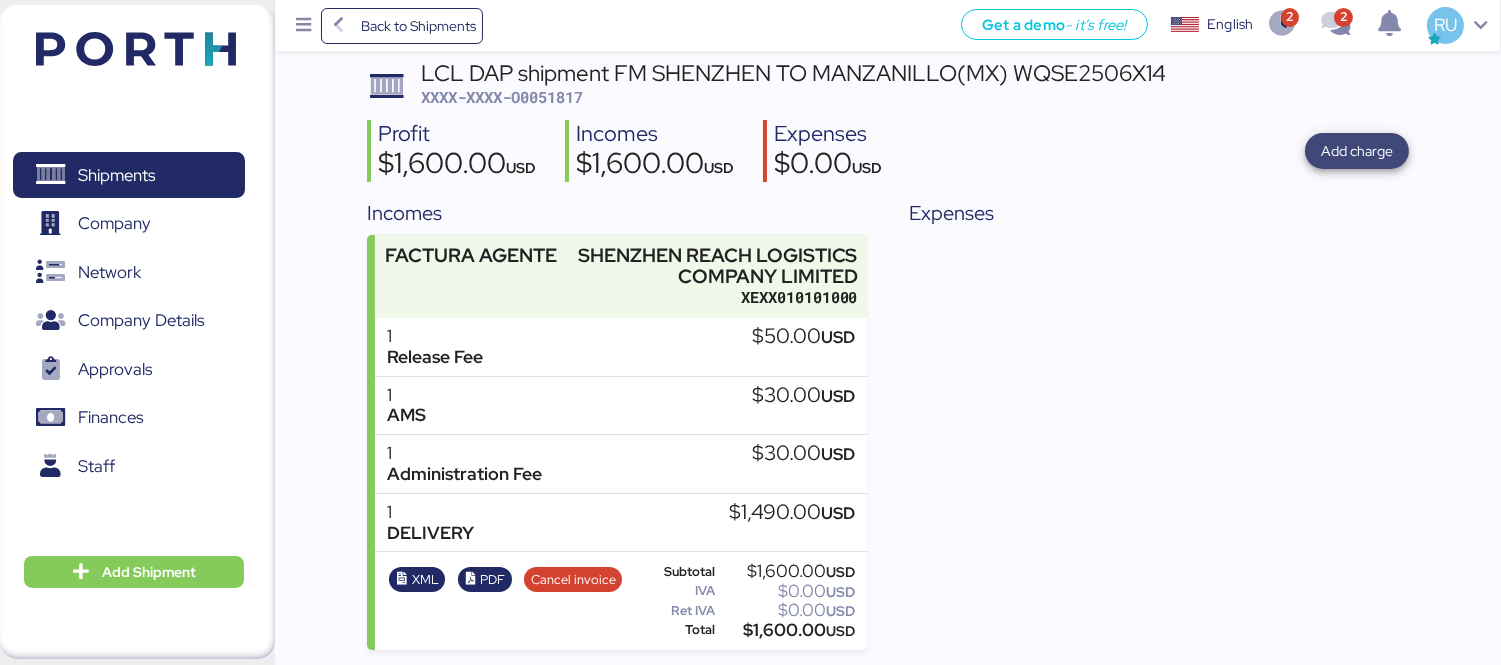 scroll, scrollTop: 0, scrollLeft: 0, axis: both 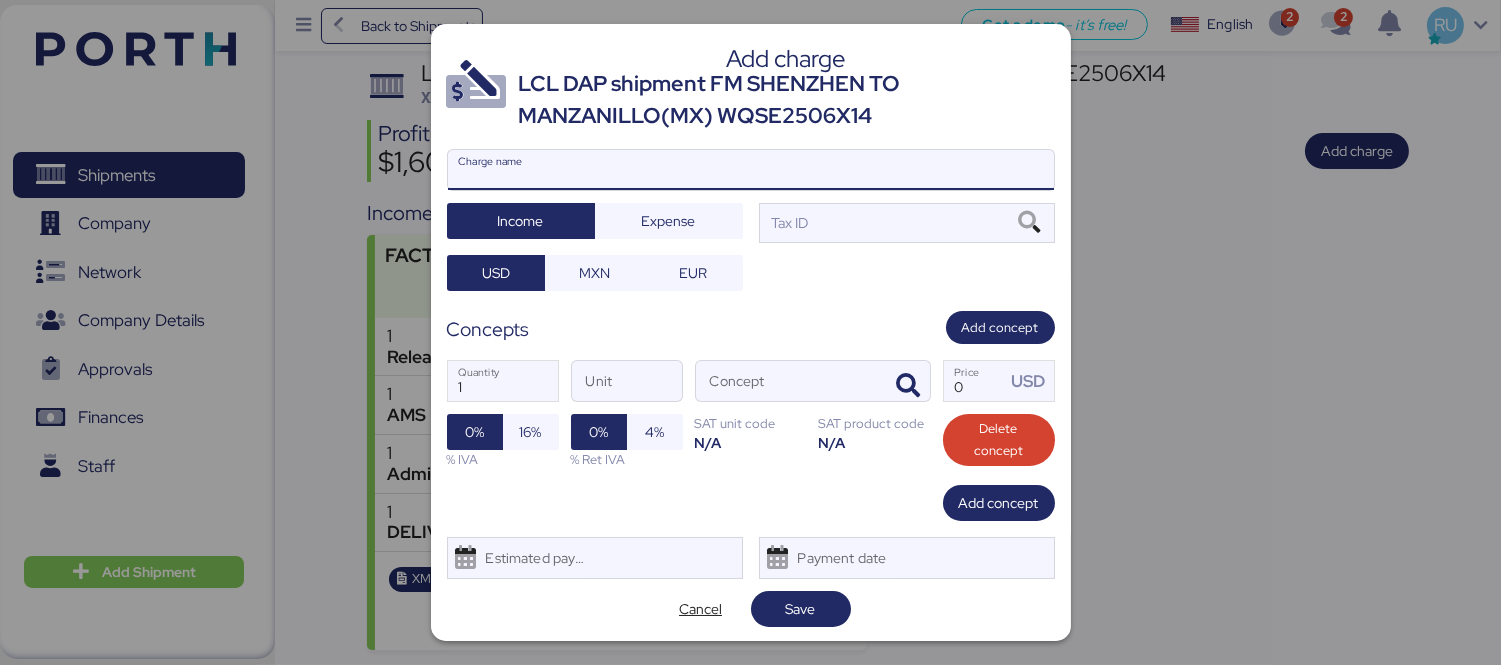 click on "Charge name" at bounding box center (751, 170) 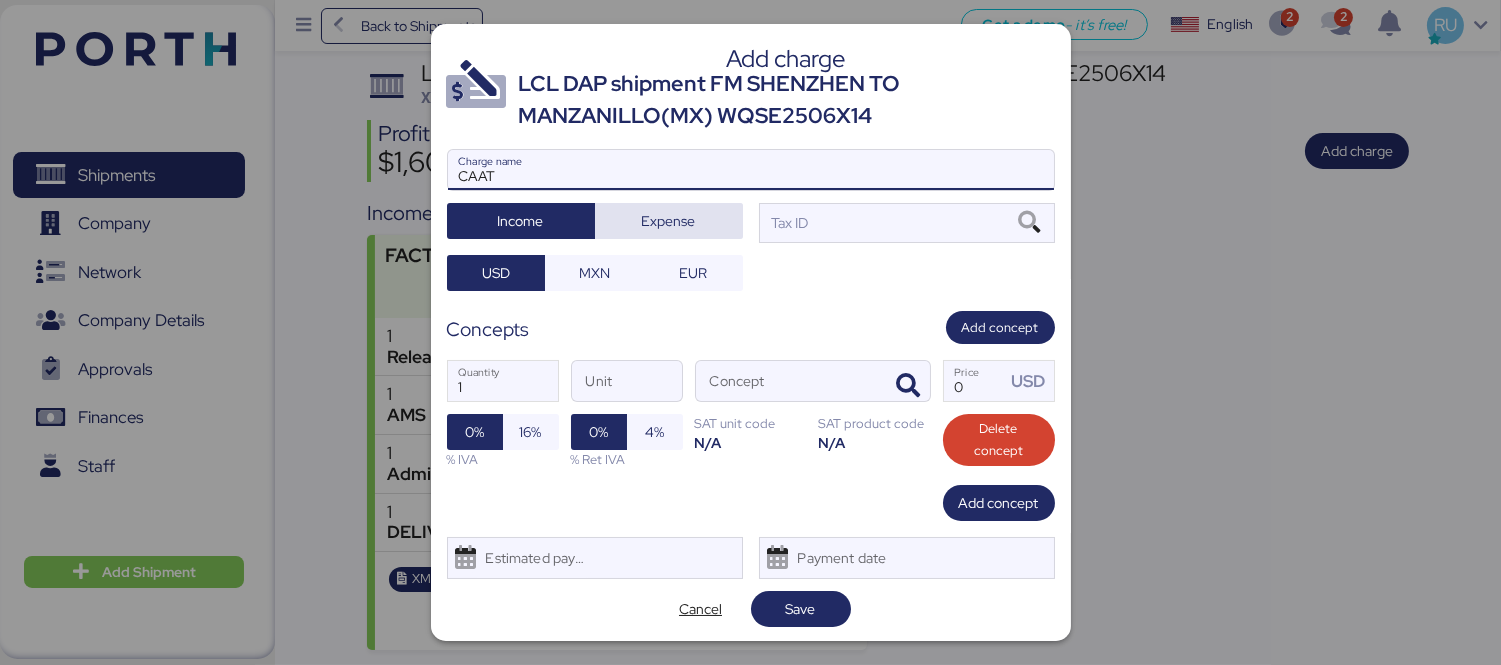 type on "CAAT" 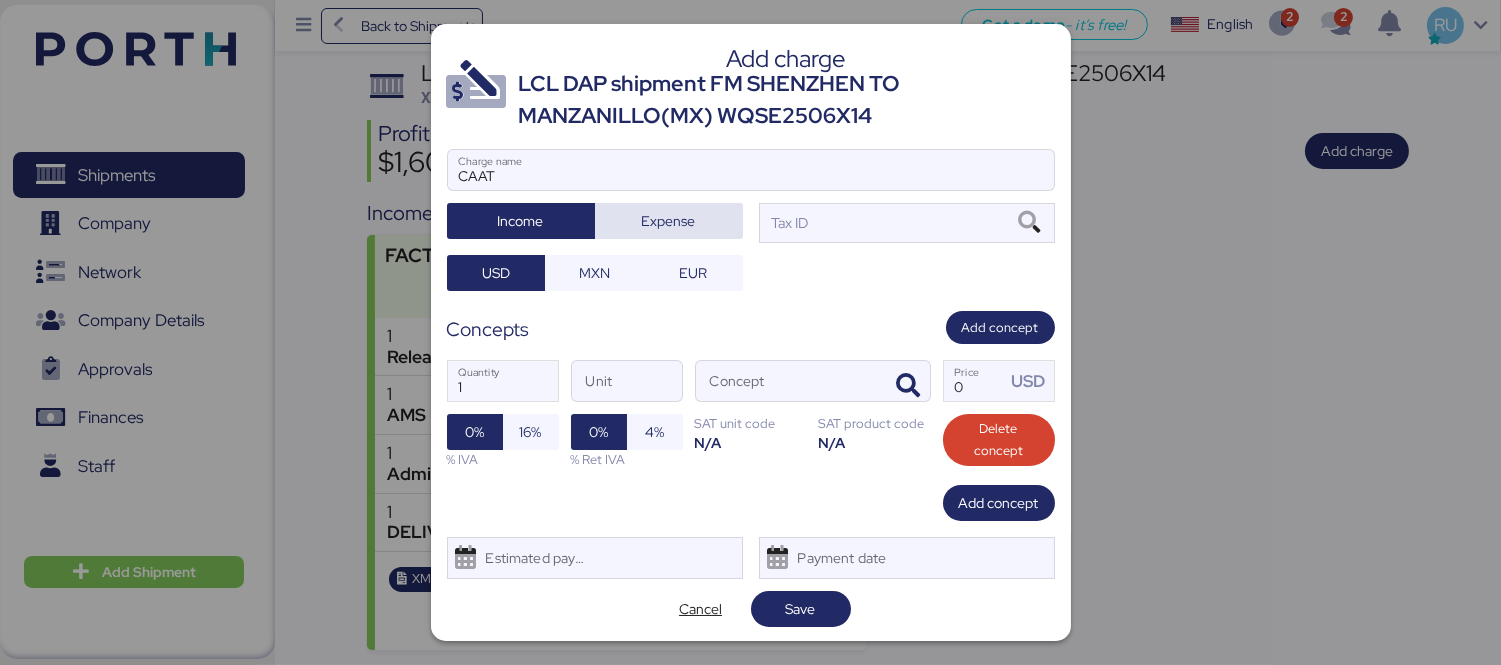 click on "Expense" at bounding box center [669, 221] 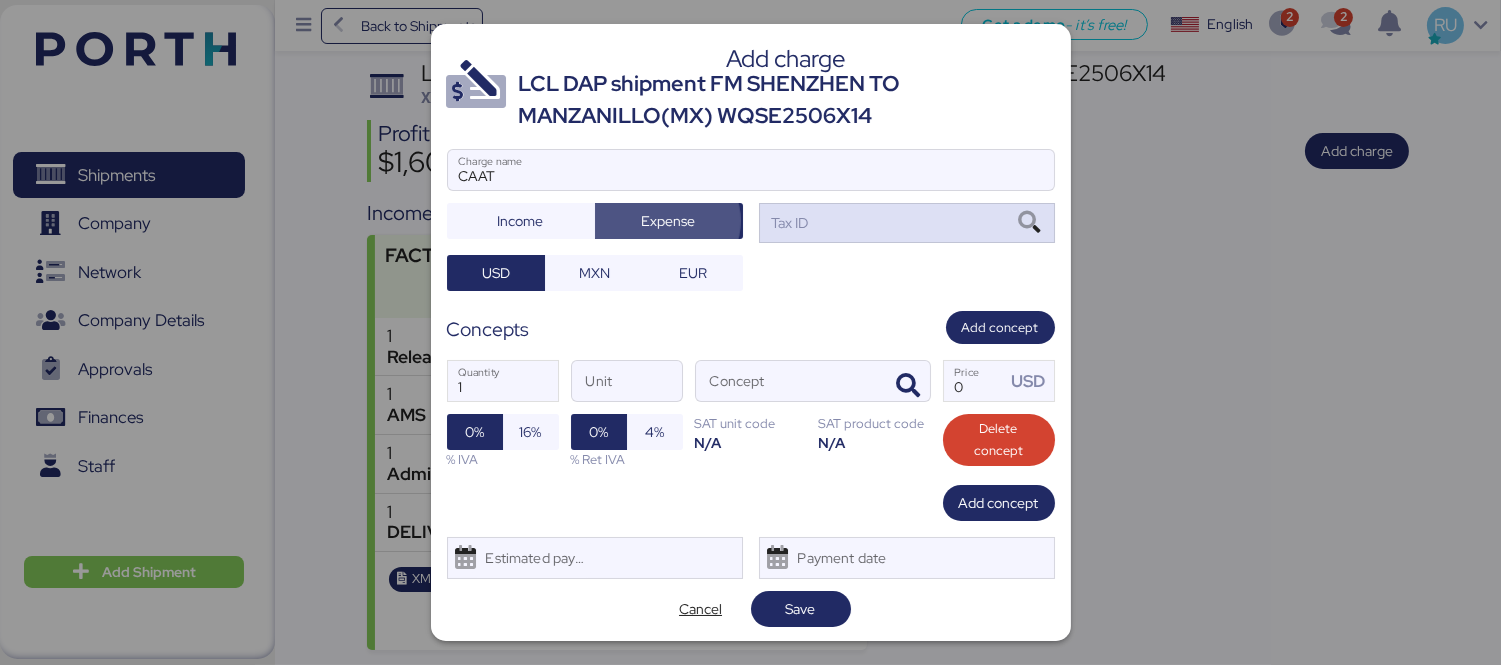 click on "Tax ID" at bounding box center [907, 223] 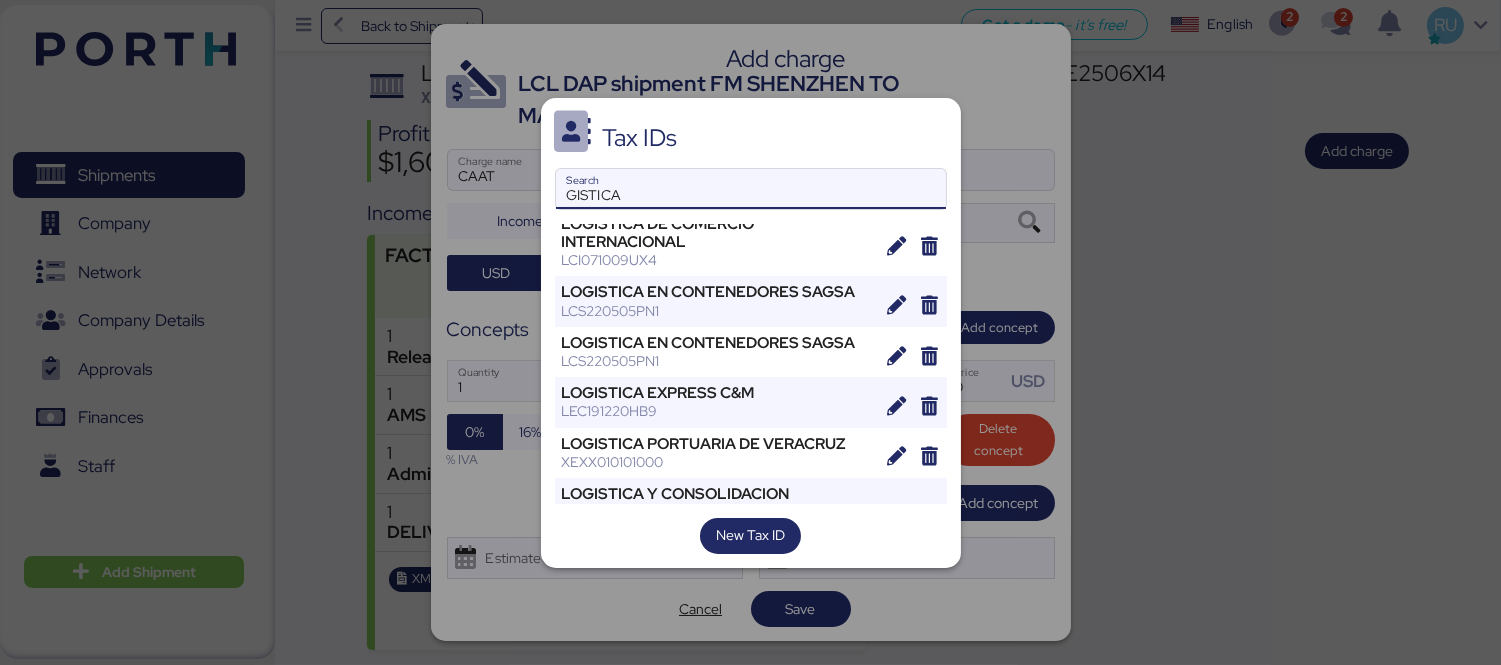 scroll, scrollTop: 407, scrollLeft: 0, axis: vertical 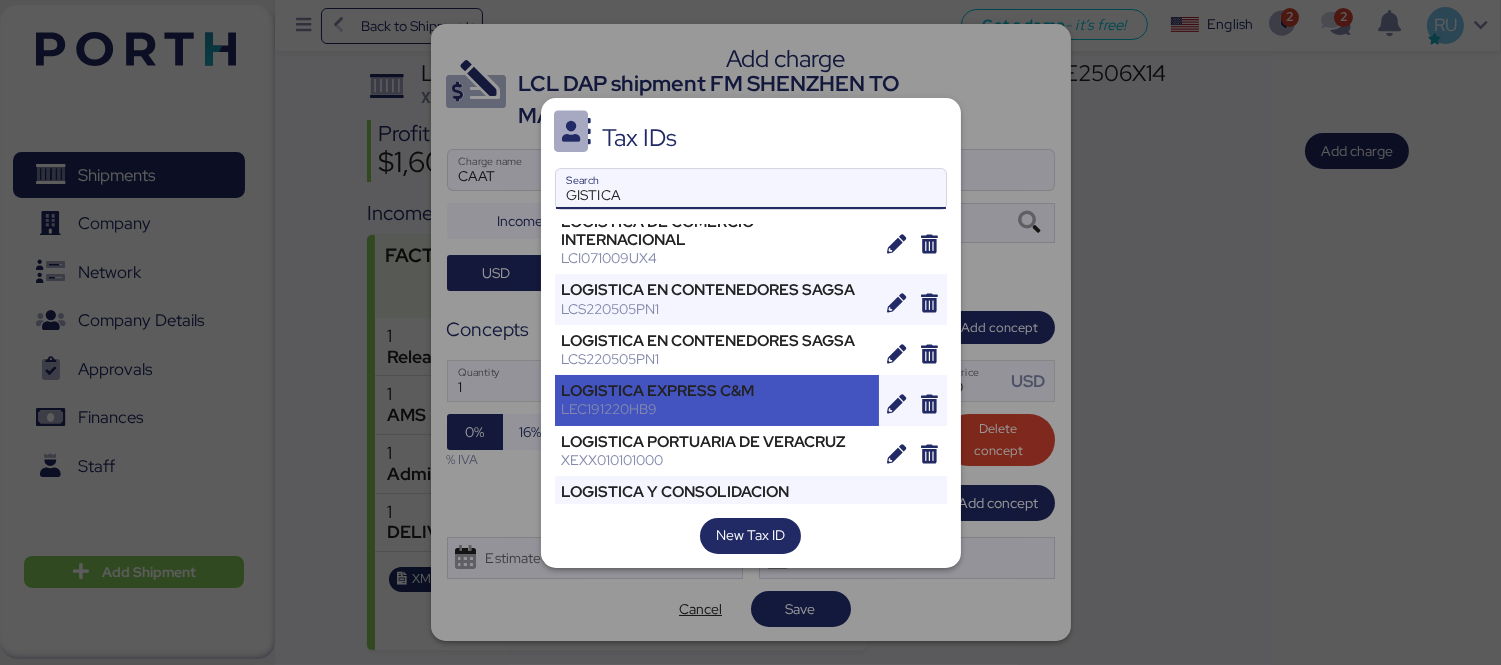 type on "GISTICA" 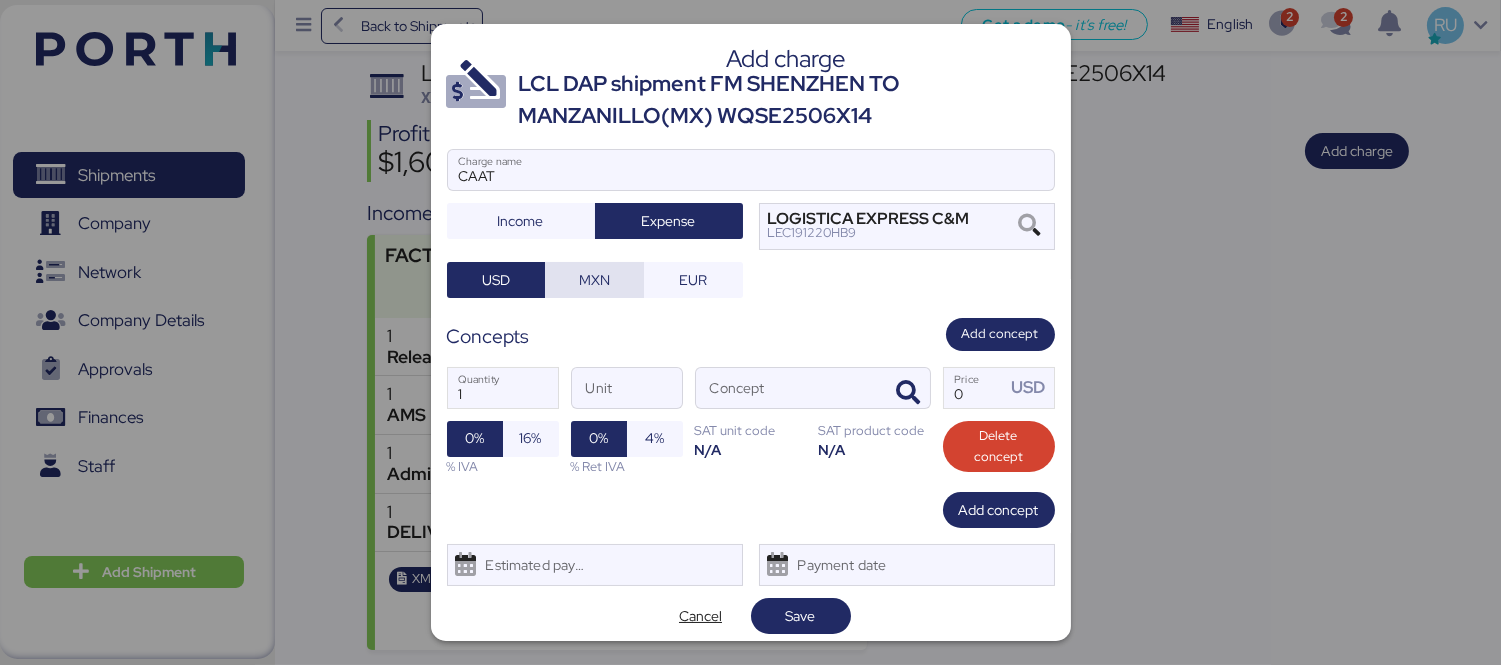 click on "MXN" at bounding box center (594, 280) 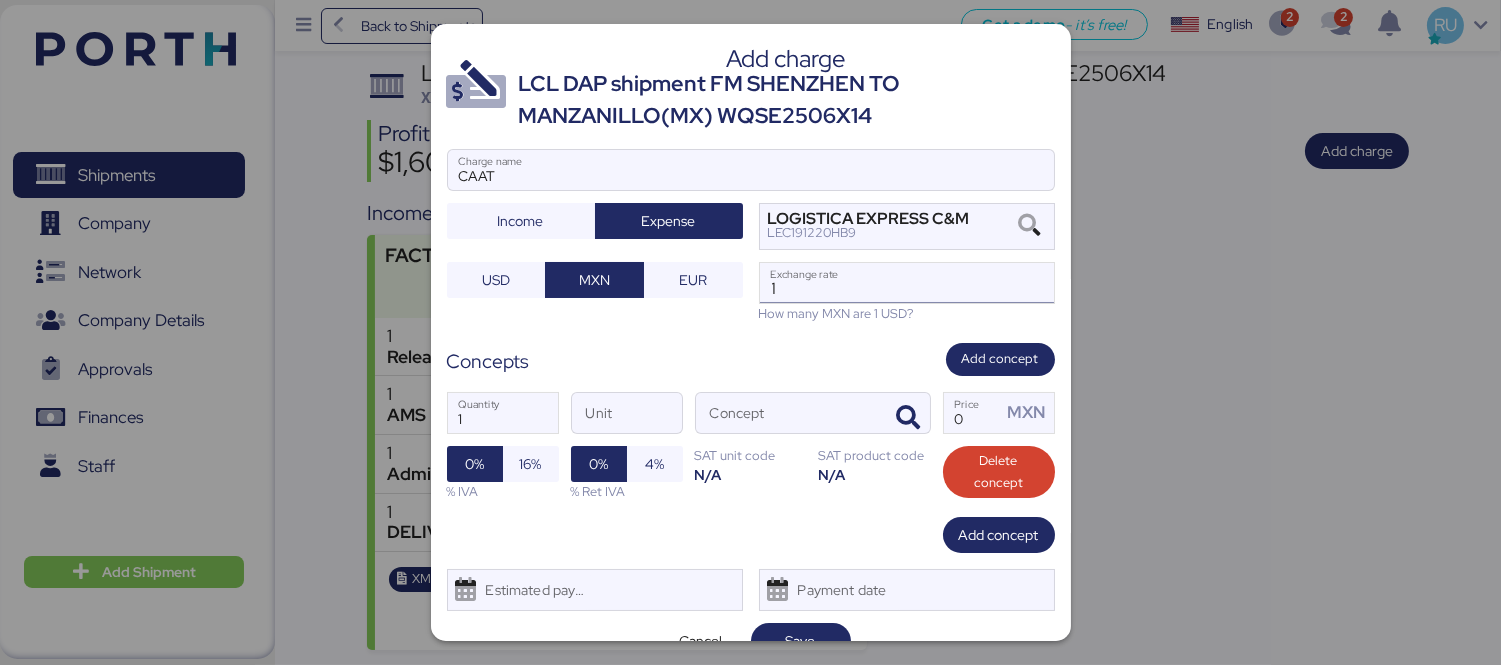 click on "1" at bounding box center (907, 283) 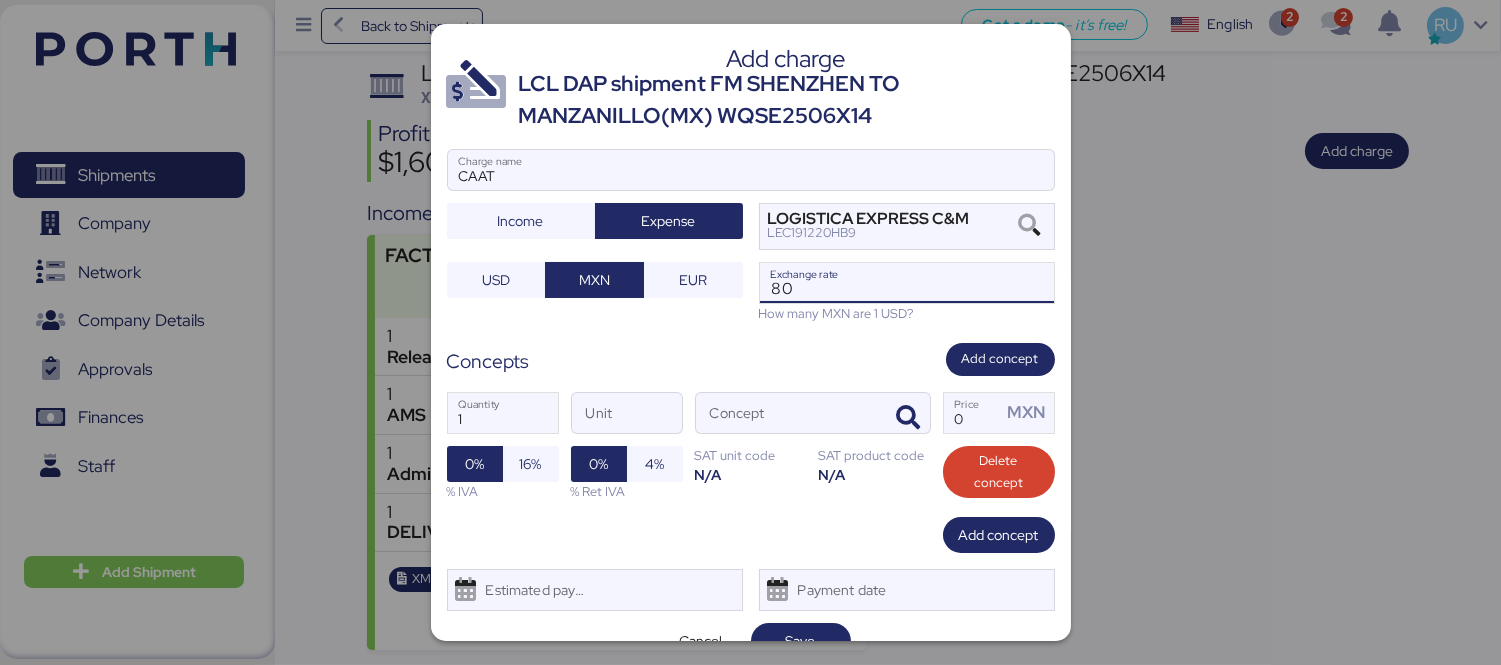type on "8" 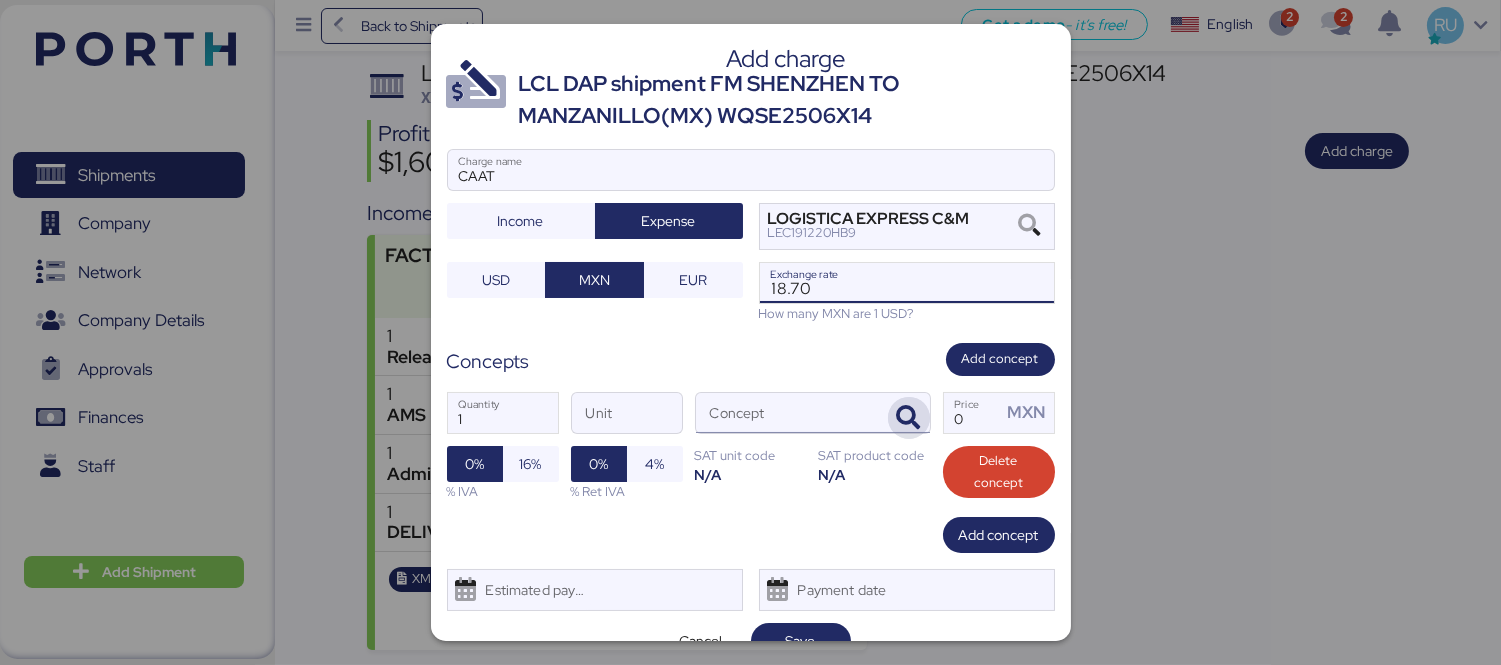 type on "18.7" 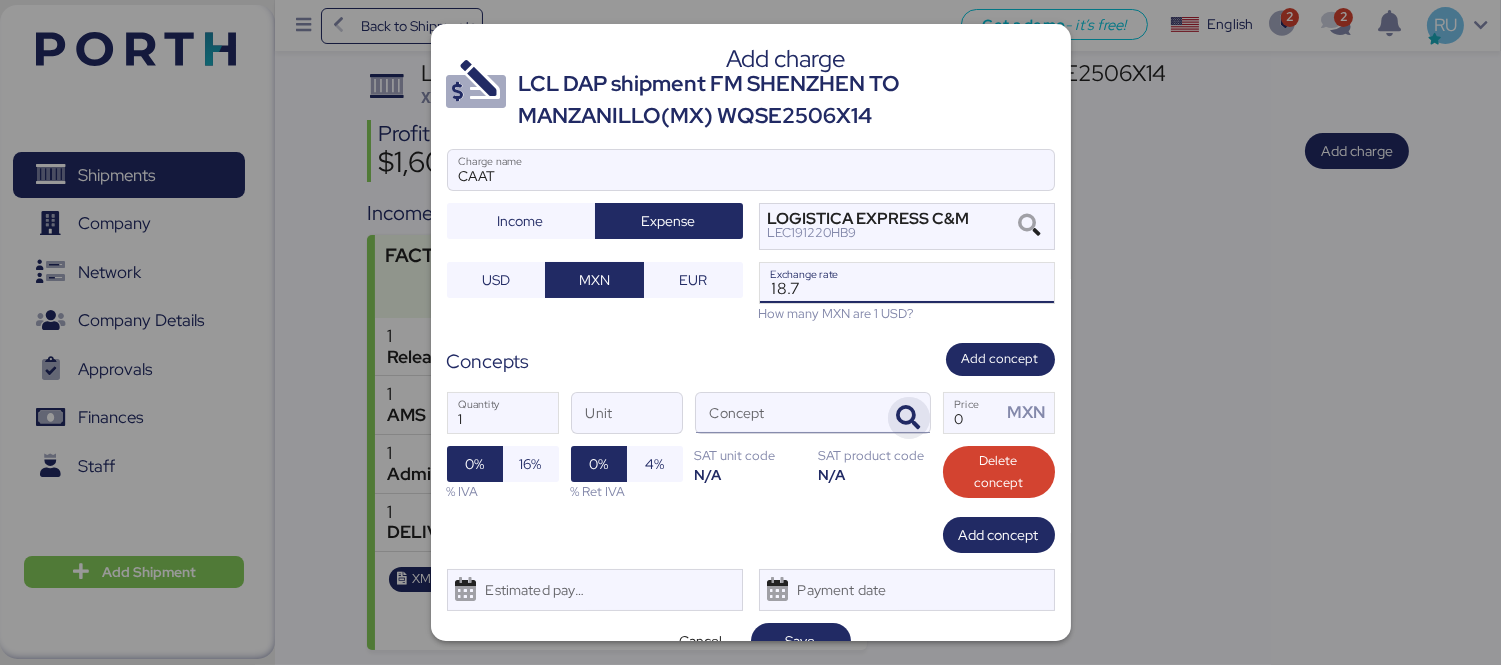 click at bounding box center (909, 418) 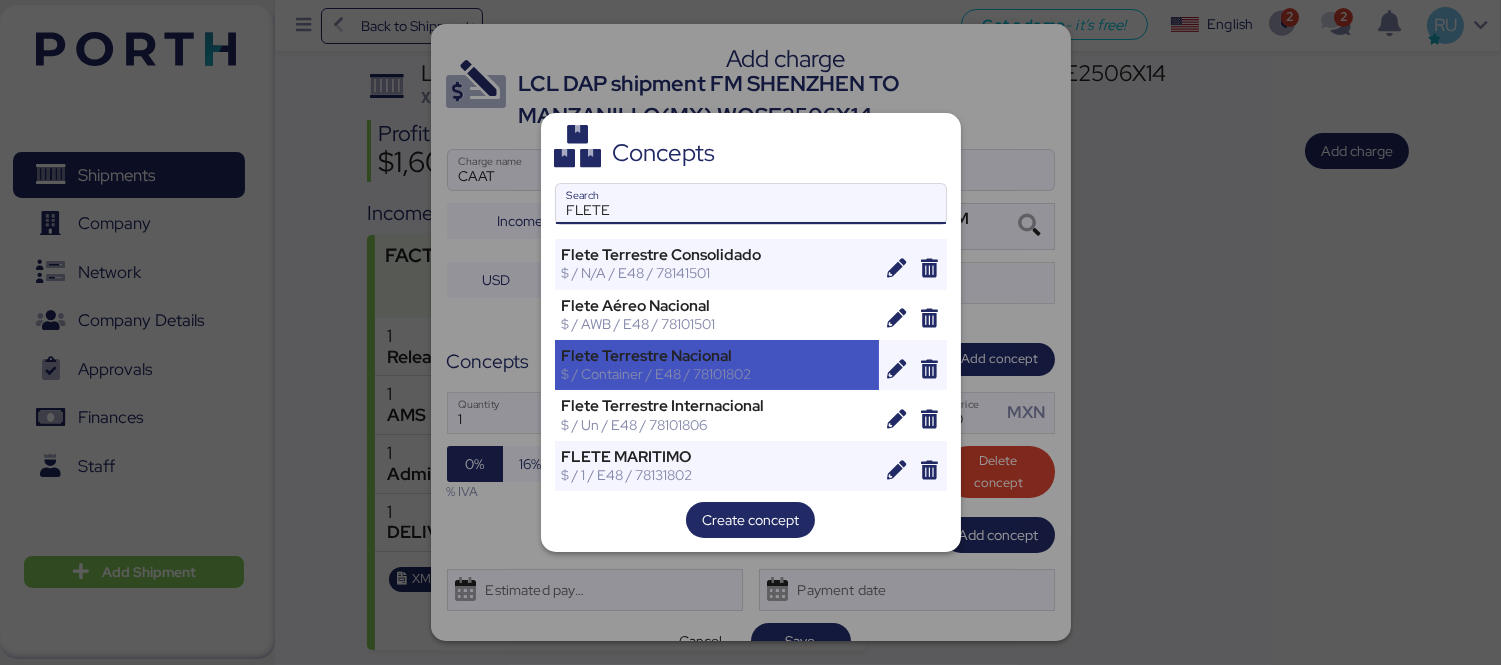 type on "FLETE" 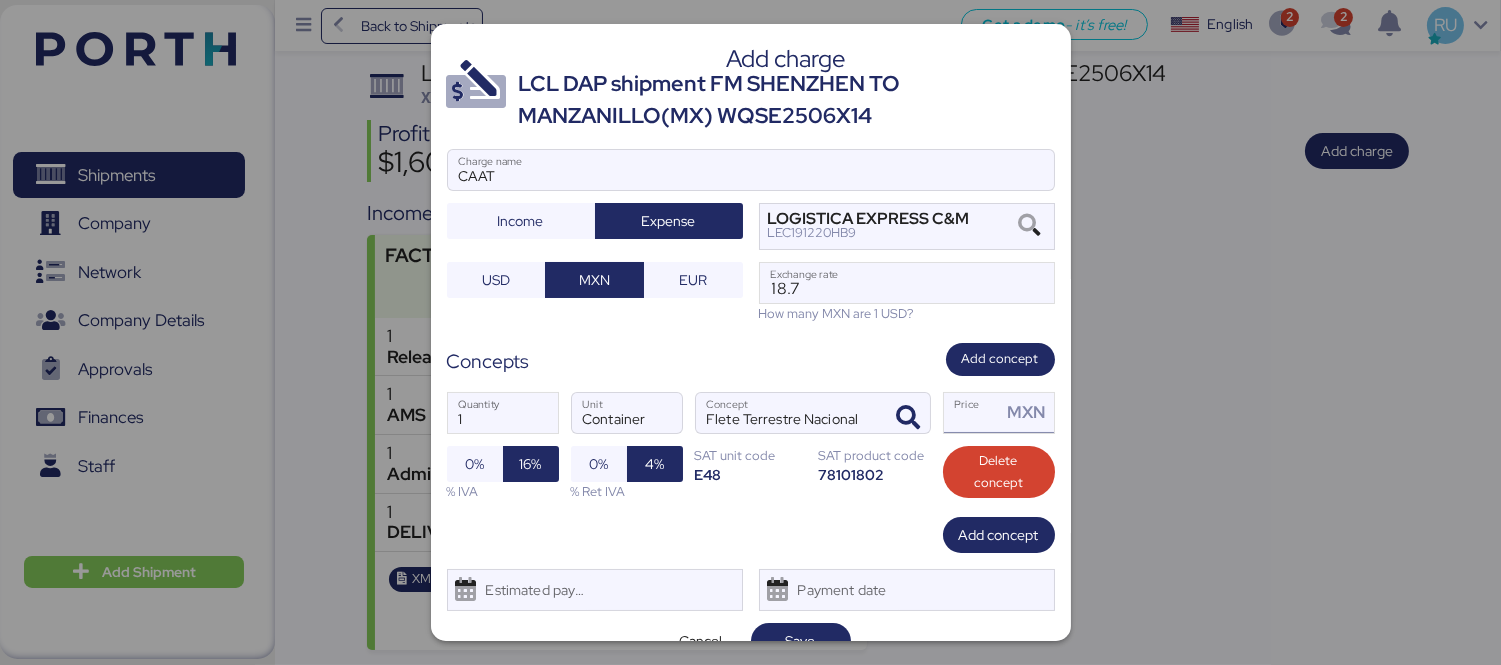 click on "Price MXN" at bounding box center [973, 413] 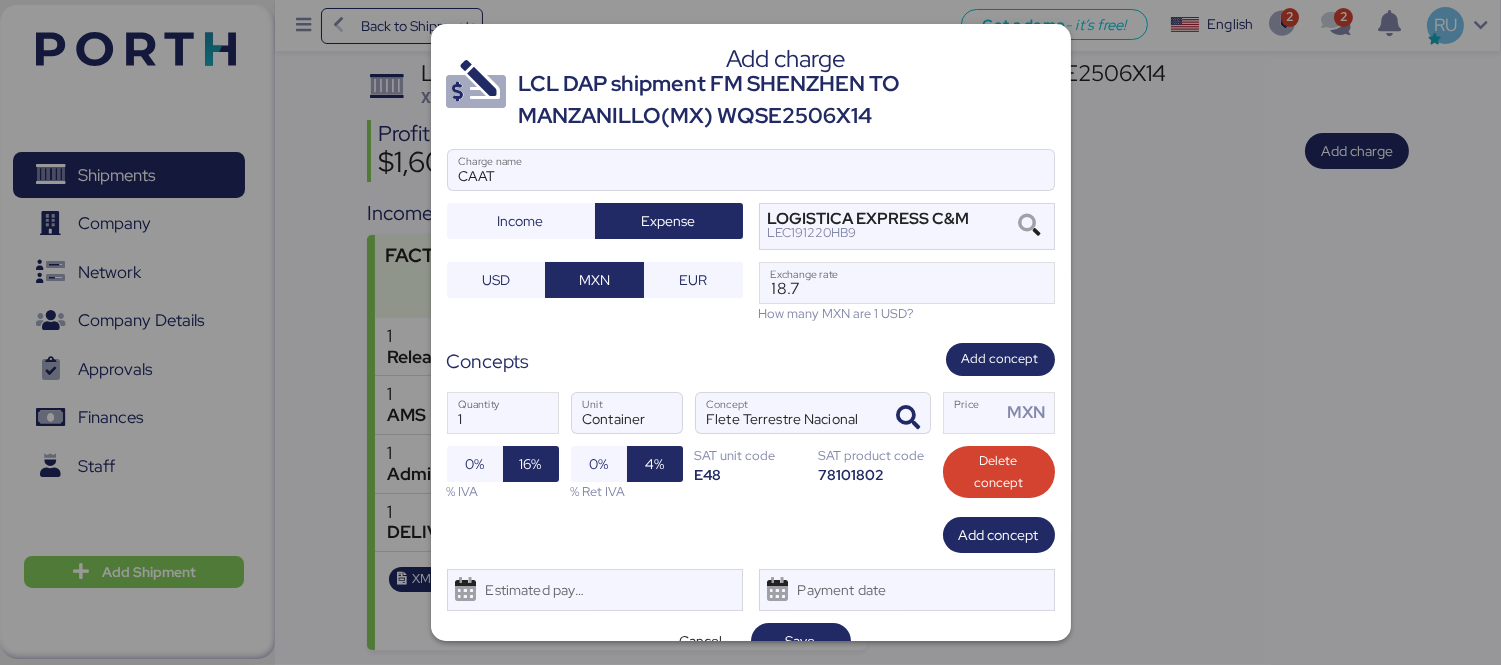 type on "0" 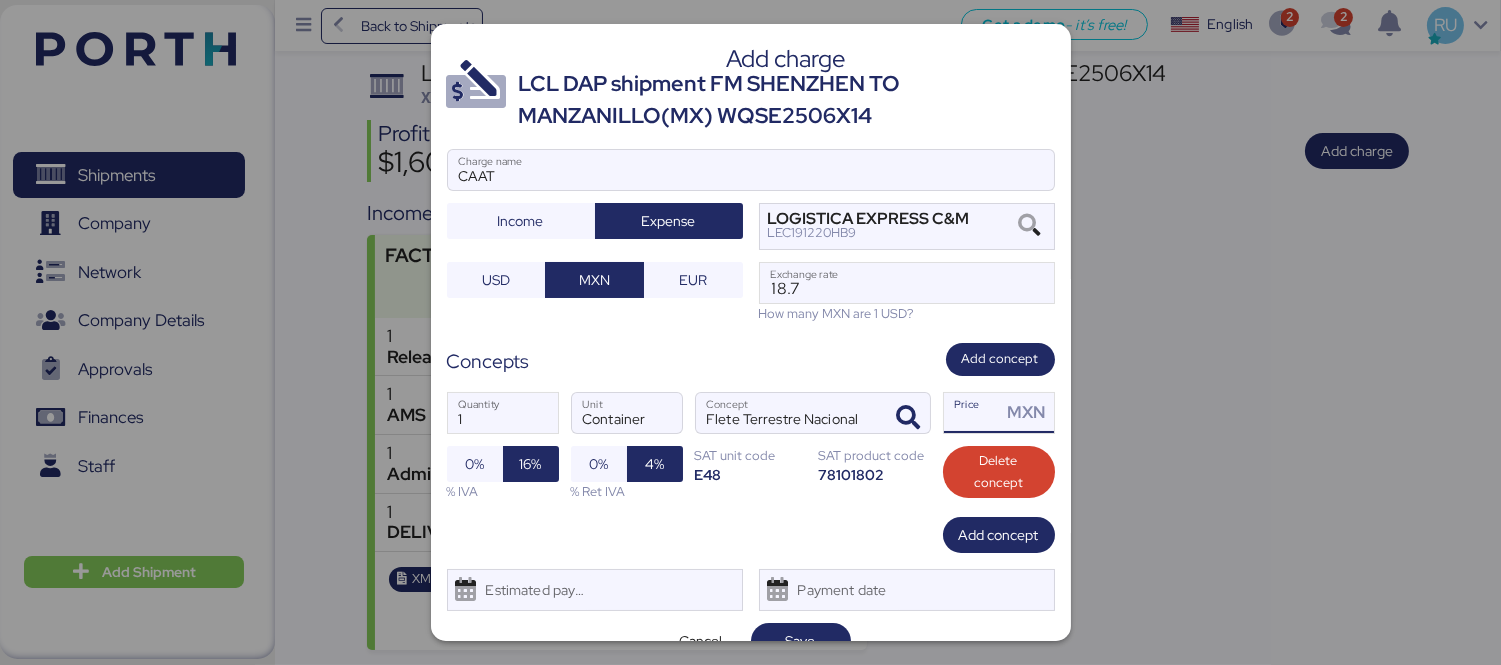 click on "Price MXN" at bounding box center [973, 413] 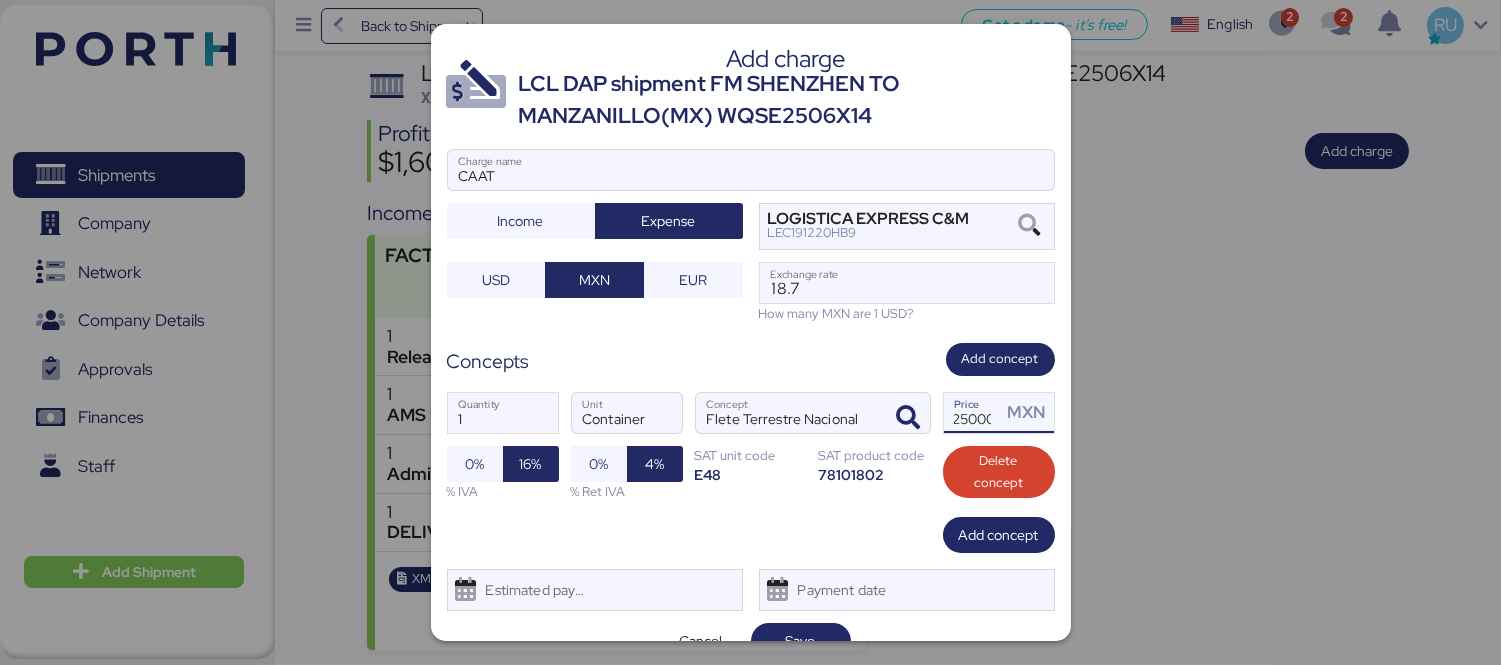 scroll, scrollTop: 0, scrollLeft: 12, axis: horizontal 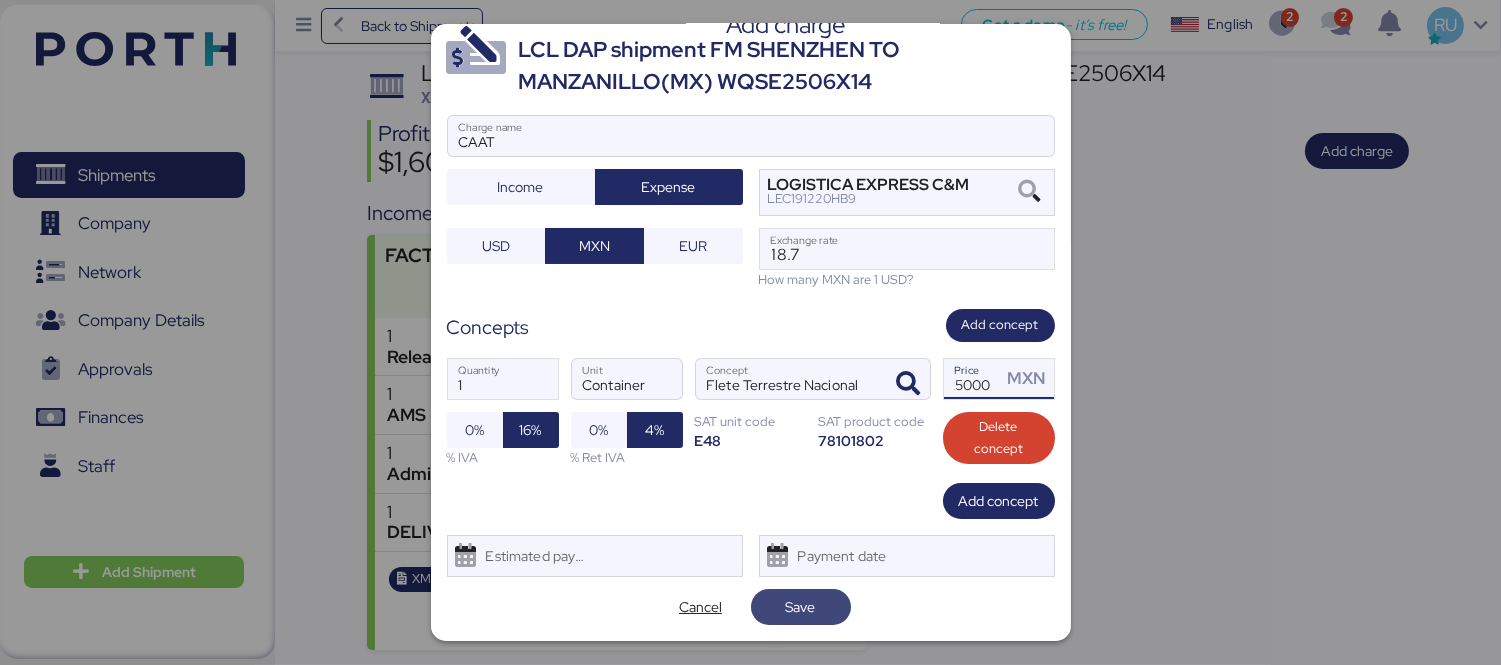 type on "25000" 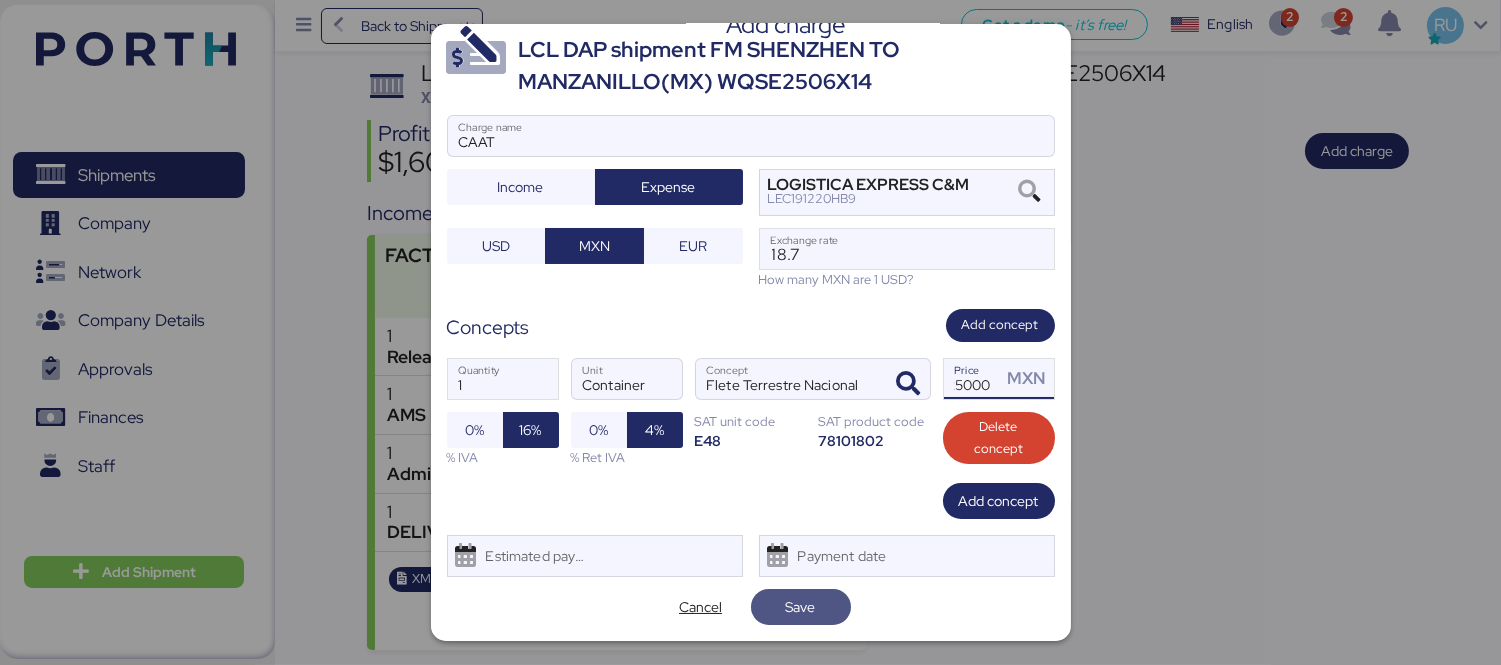 click on "Save" at bounding box center (801, 607) 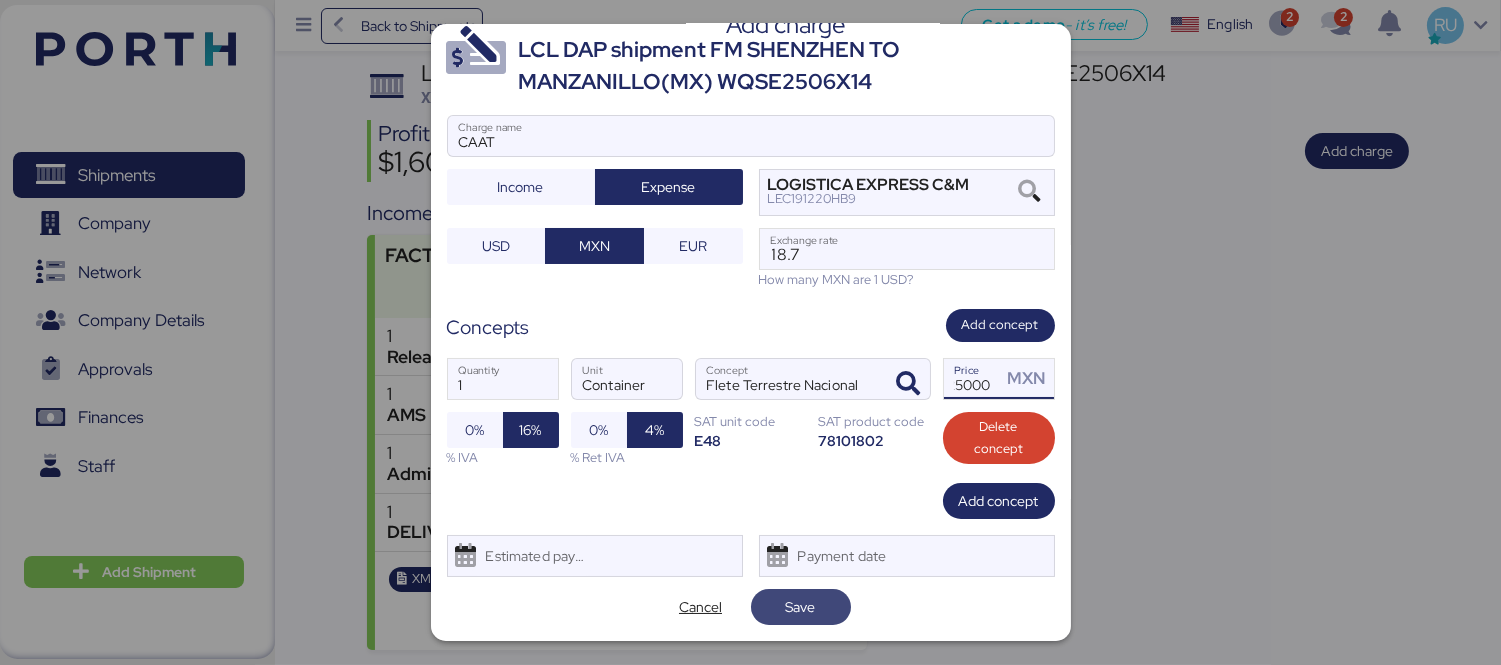 scroll, scrollTop: 0, scrollLeft: 0, axis: both 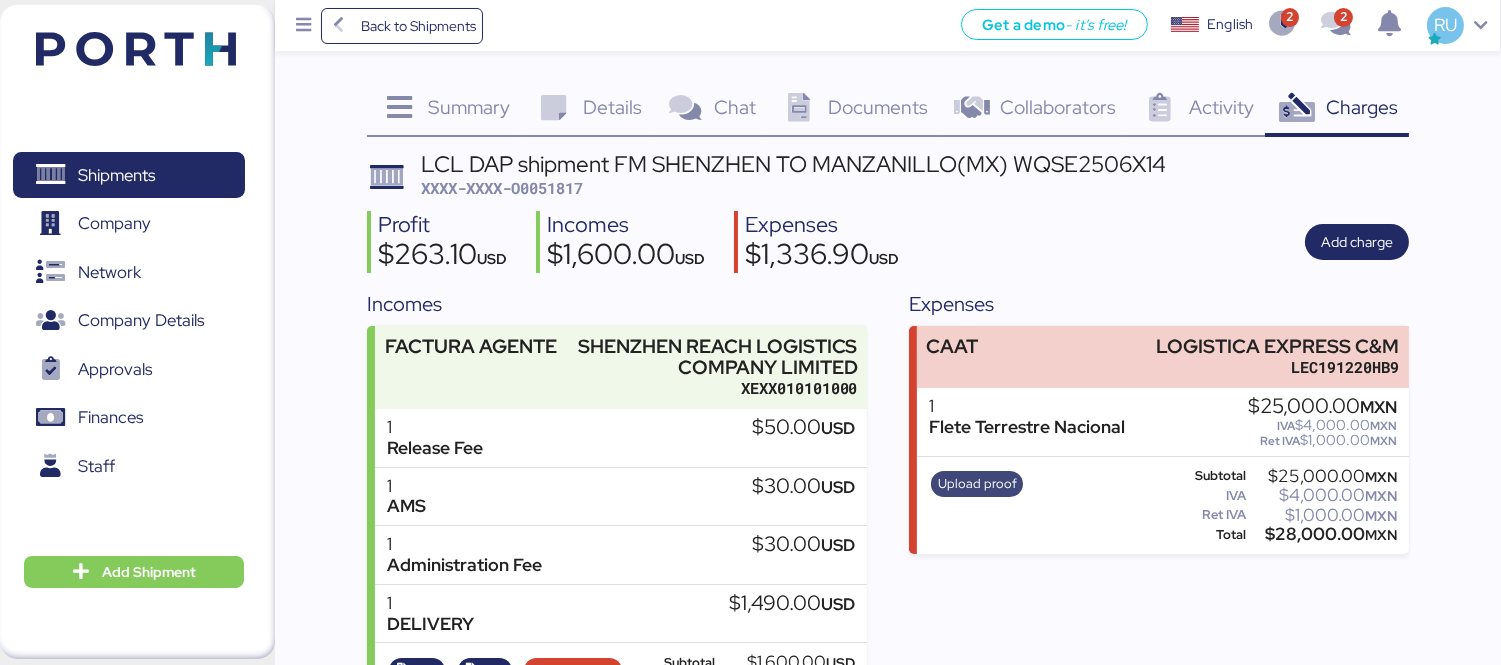 click on "Upload proof" at bounding box center (977, 484) 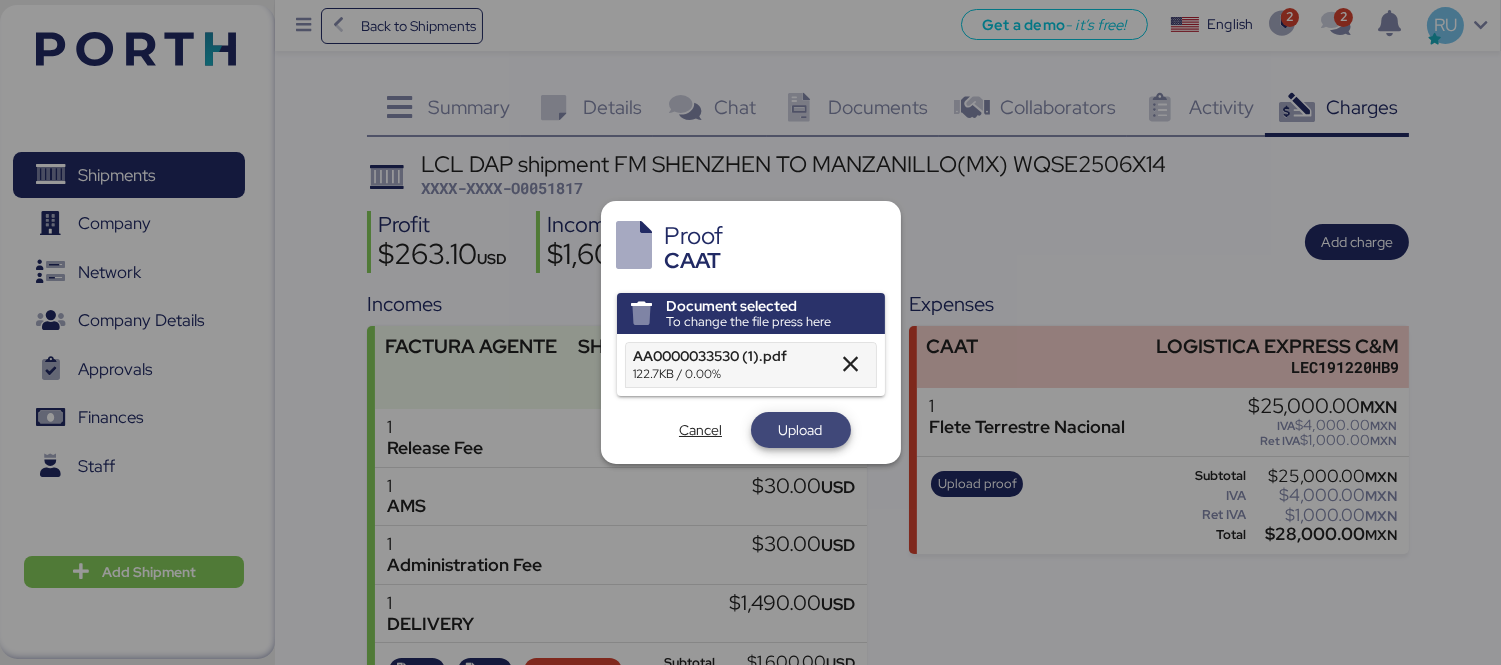 click on "Upload" at bounding box center (801, 430) 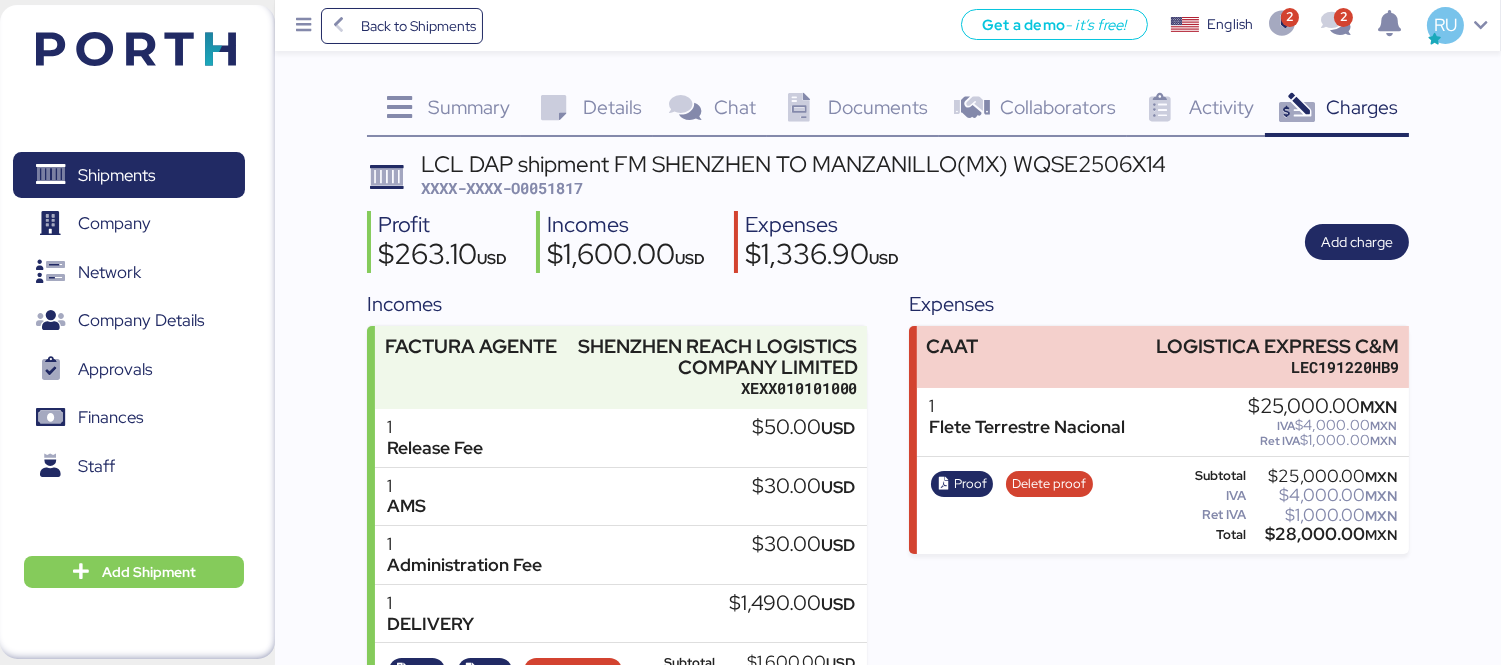 scroll, scrollTop: 91, scrollLeft: 0, axis: vertical 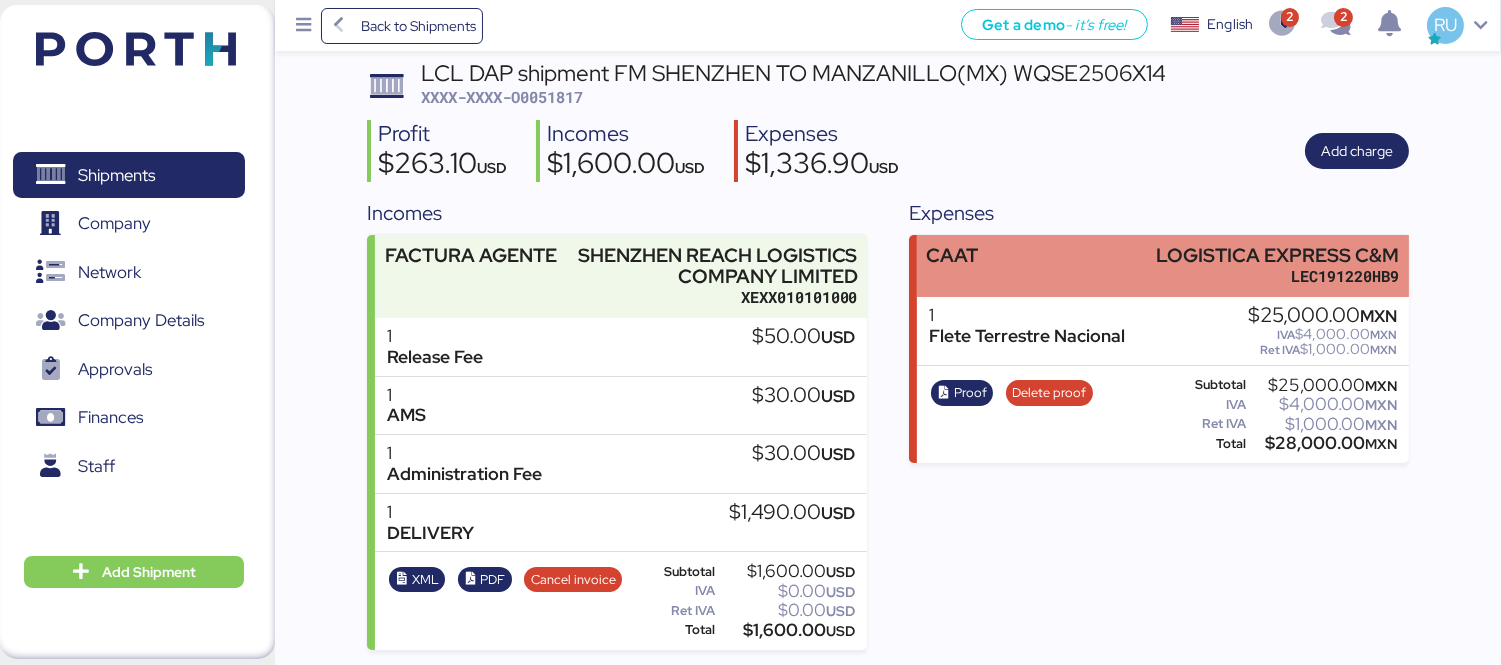 click on "CAAT LOGISTICA EXPRESS C&M LEC191220HB9" at bounding box center (1163, 265) 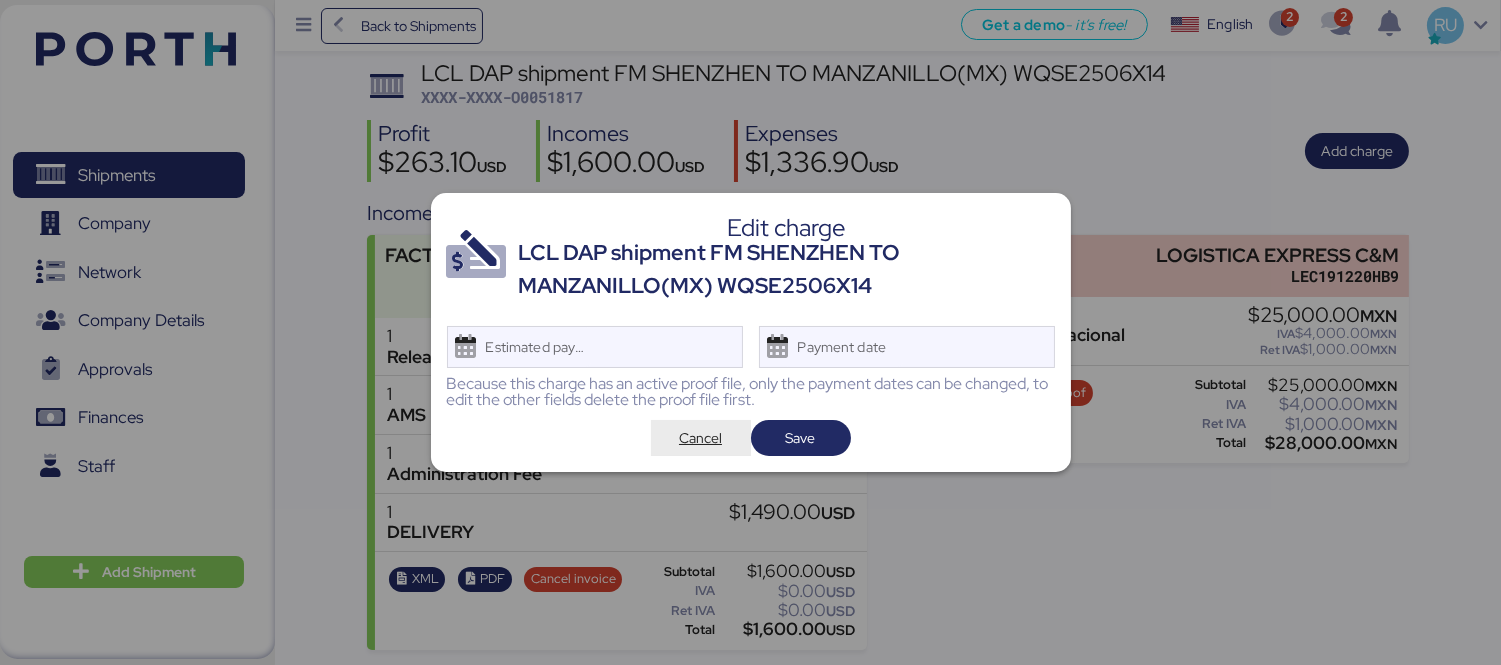 click on "Cancel" at bounding box center (700, 438) 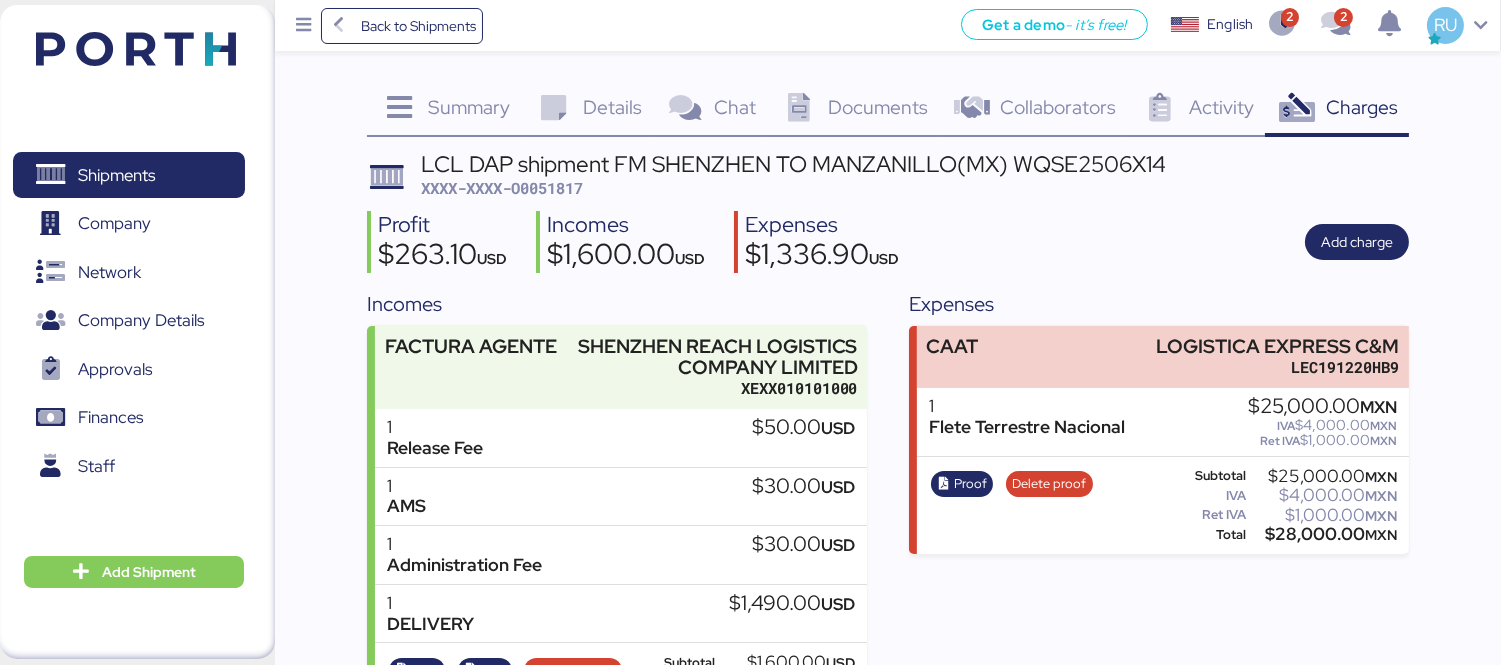 scroll, scrollTop: 91, scrollLeft: 0, axis: vertical 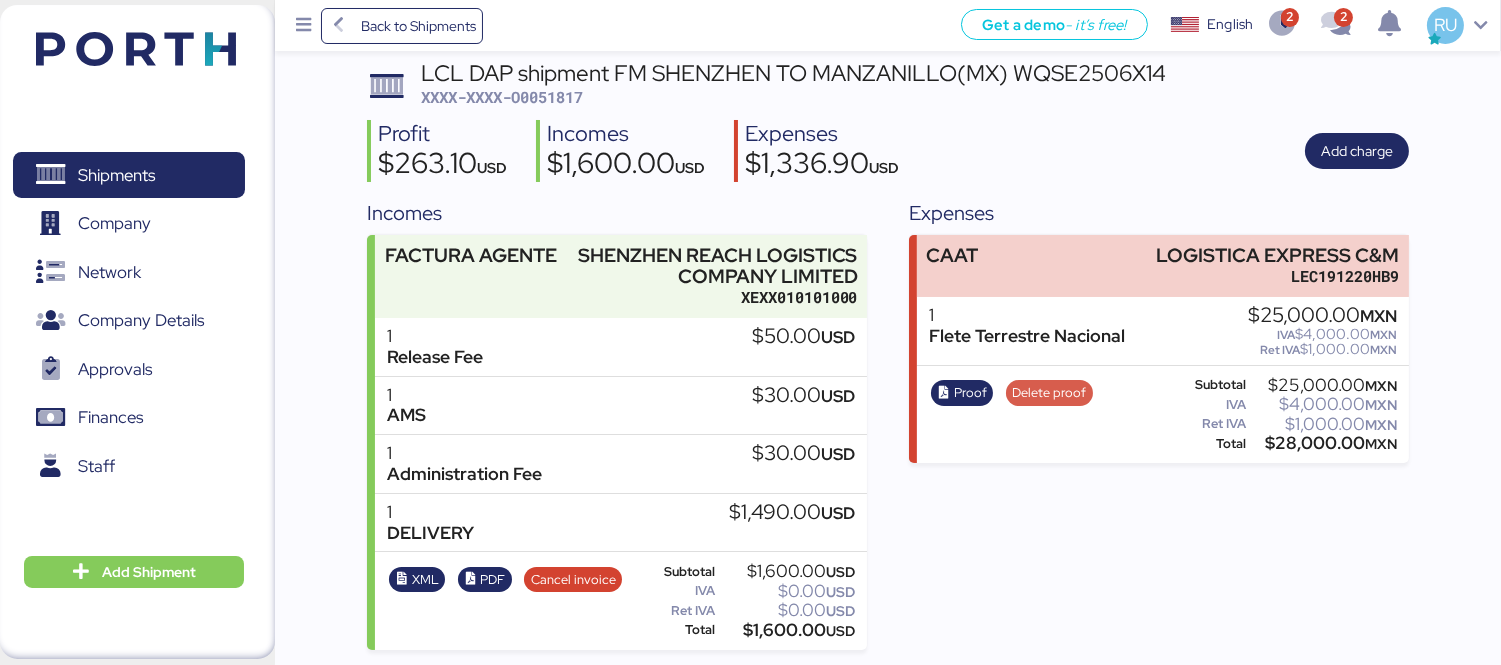 click on "Delete proof" at bounding box center (1049, 393) 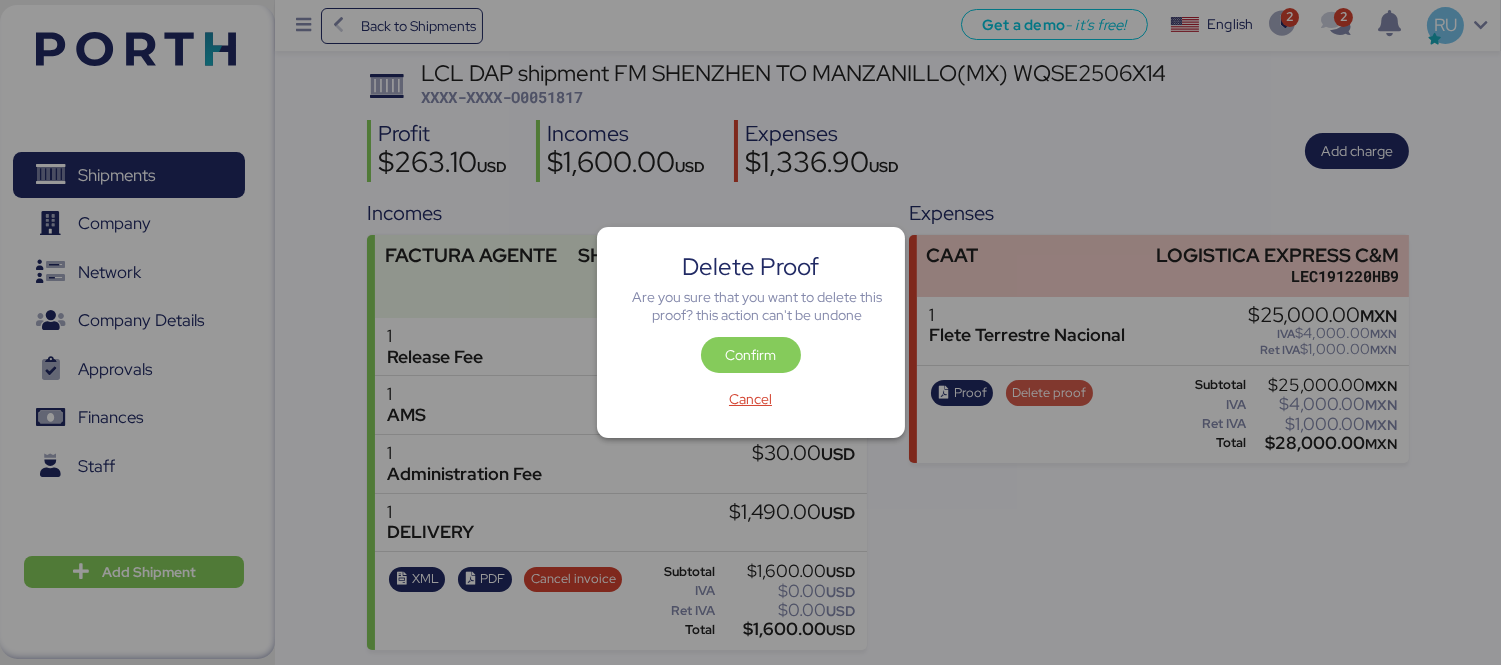scroll, scrollTop: 0, scrollLeft: 0, axis: both 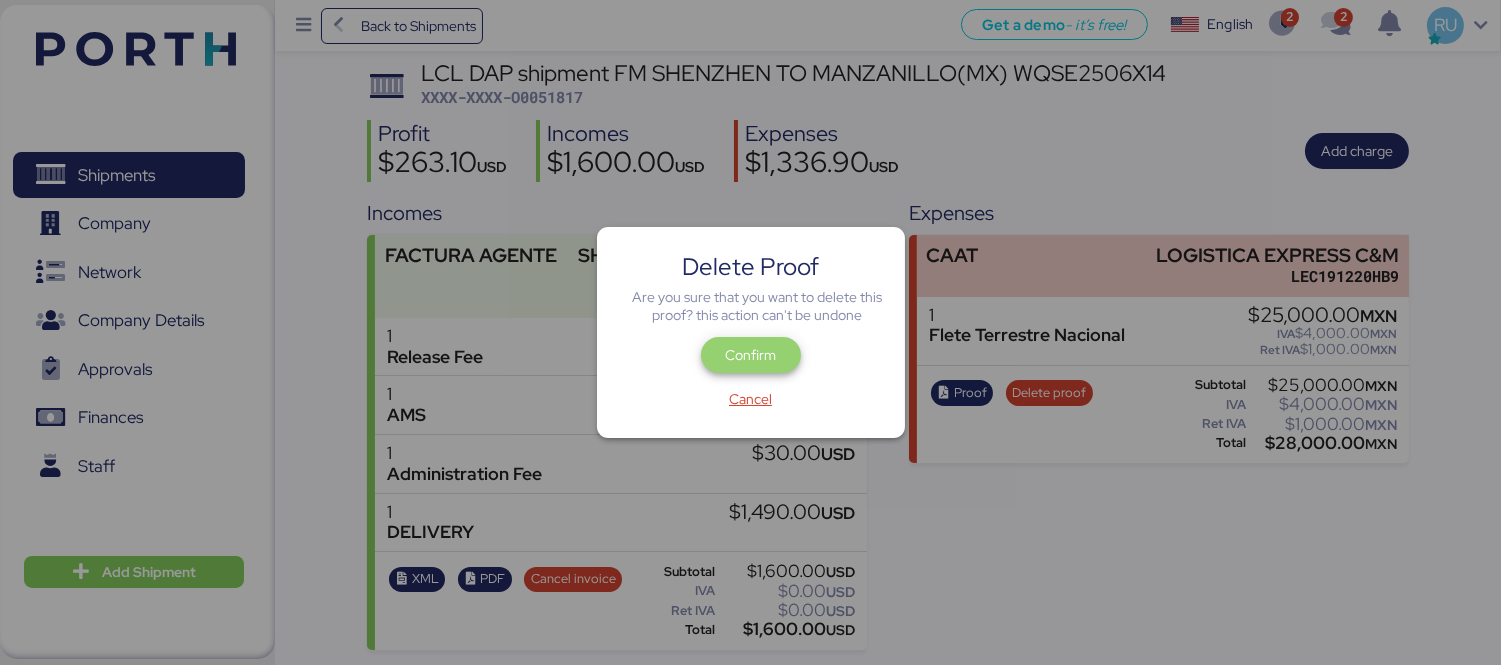 click on "Confirm" at bounding box center (750, 355) 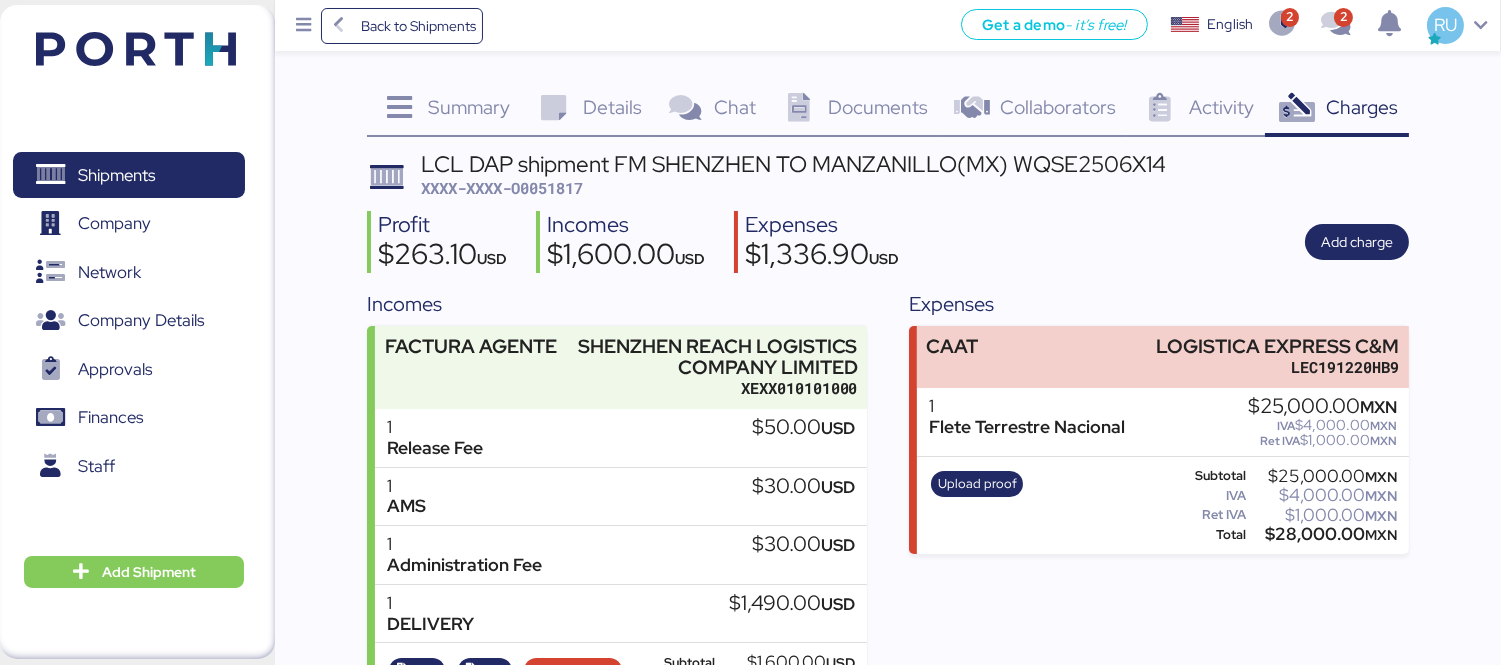 scroll, scrollTop: 91, scrollLeft: 0, axis: vertical 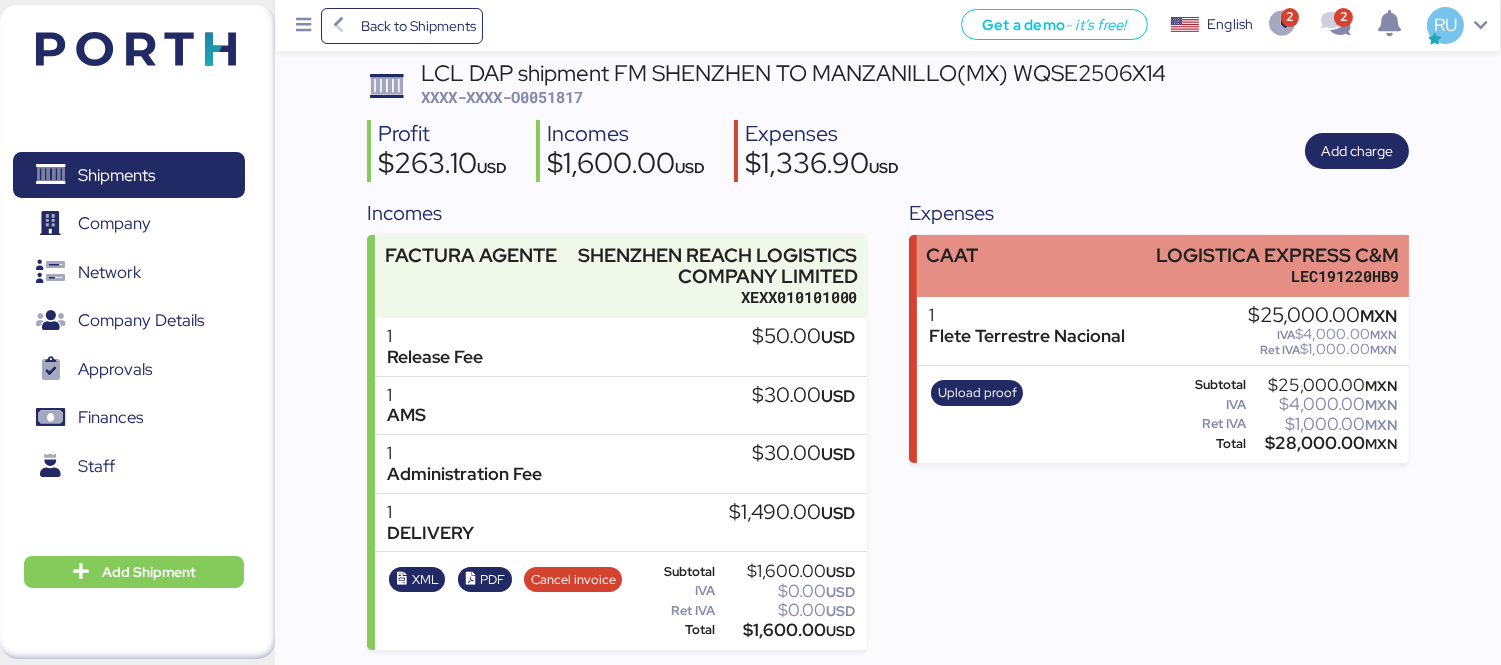 click on "CAAT LOGISTICA EXPRESS C&M LEC191220HB9" at bounding box center [1163, 265] 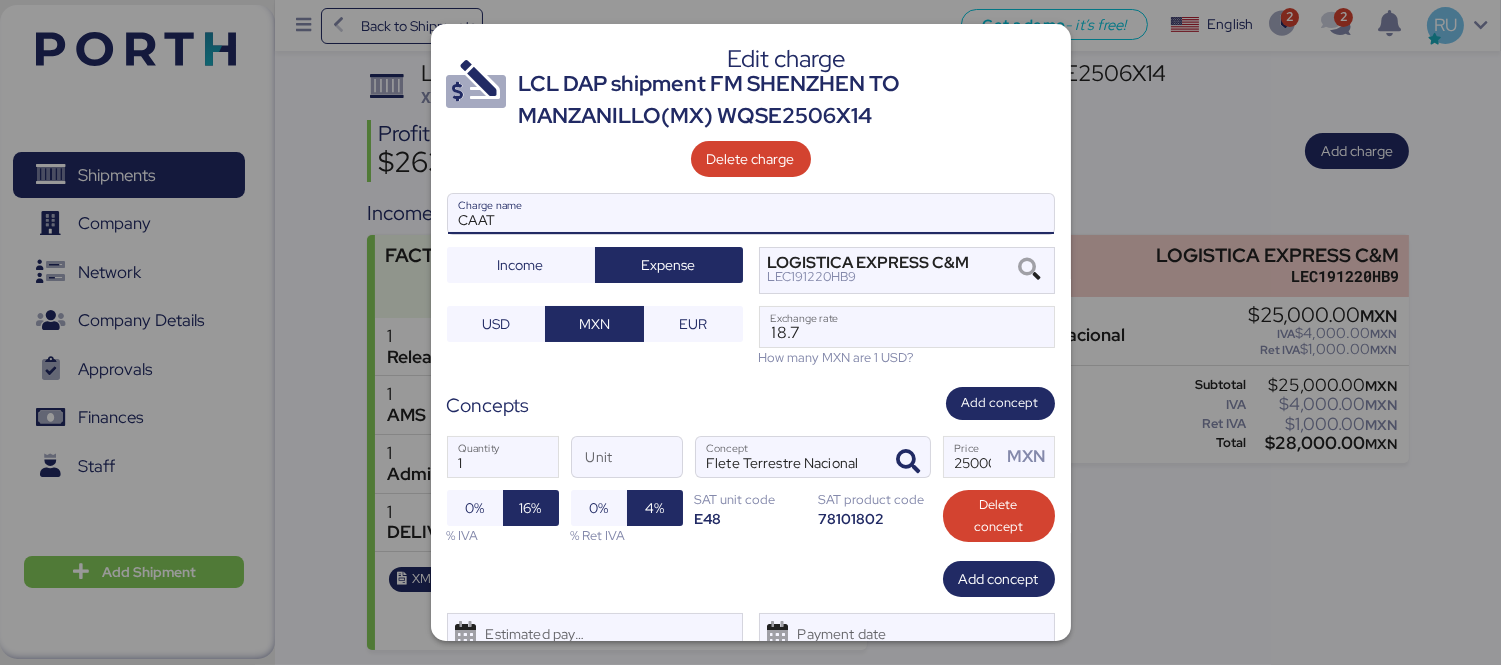 click on "CAAT" at bounding box center (751, 214) 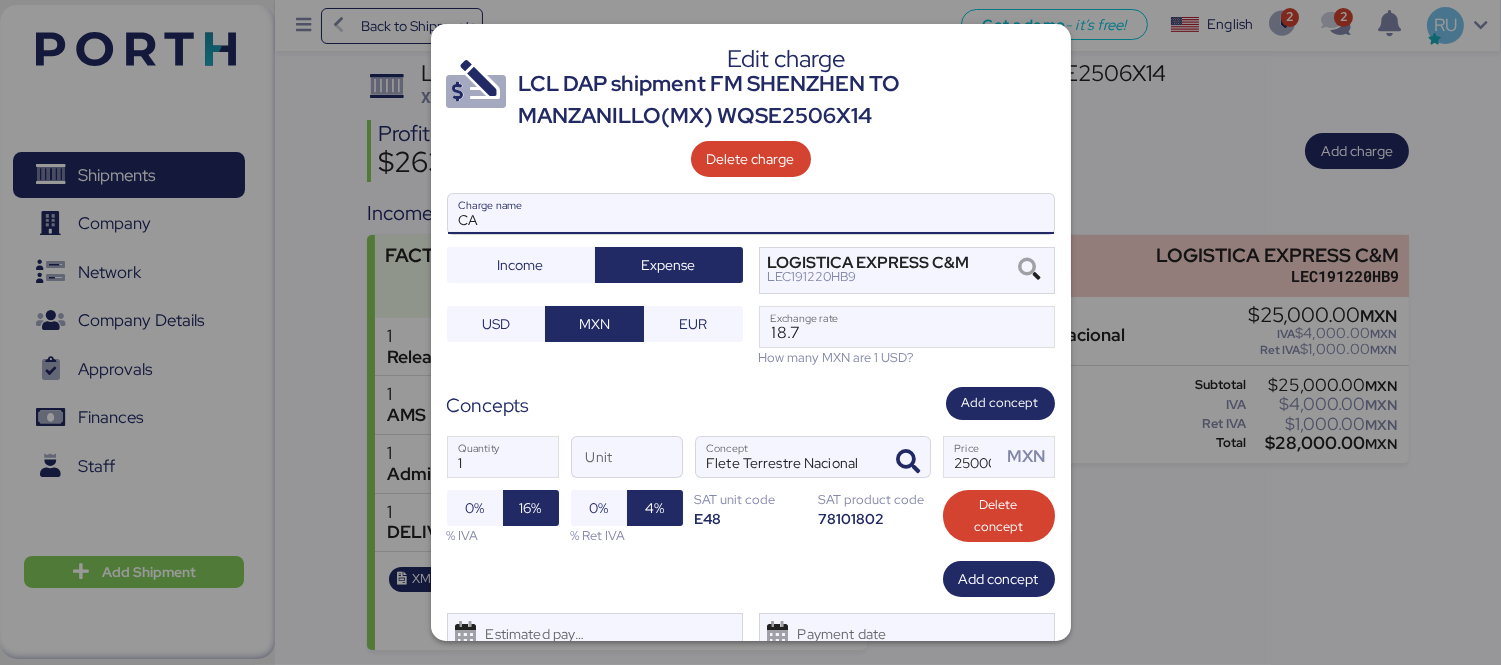 type on "C" 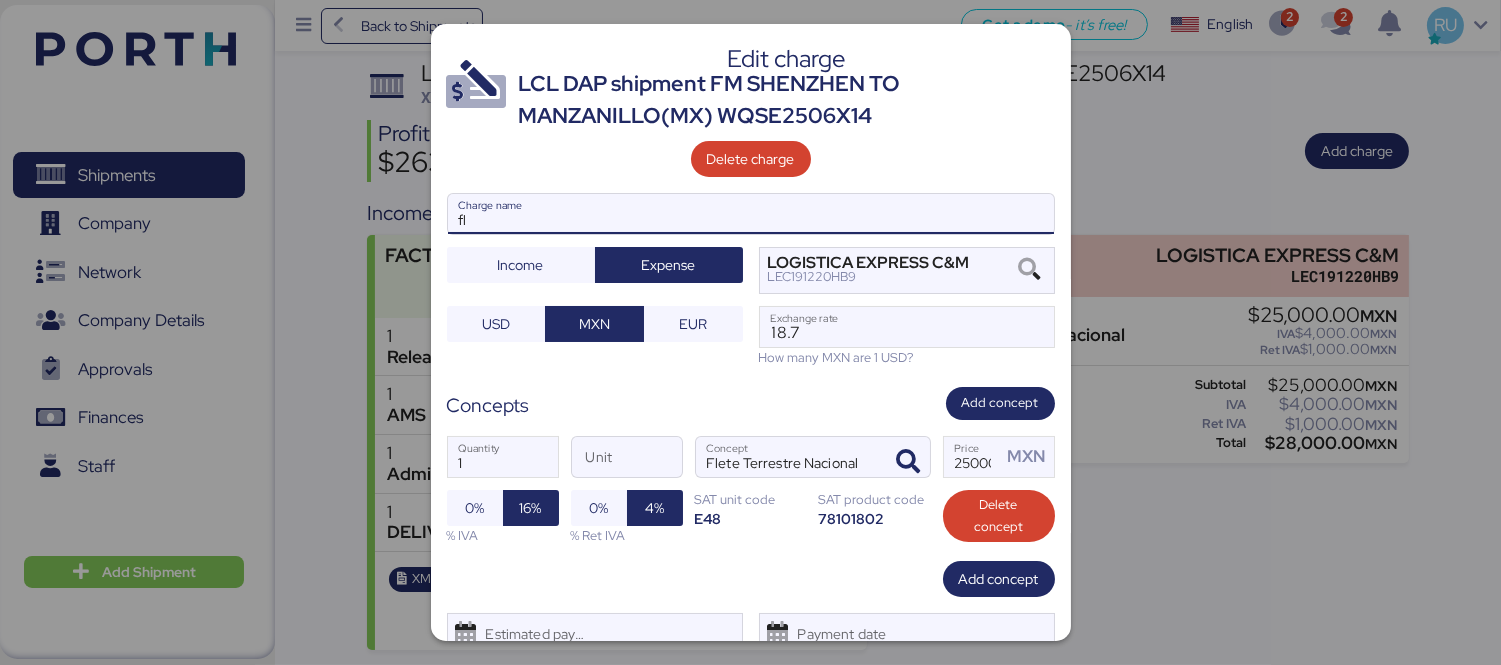 type on "f" 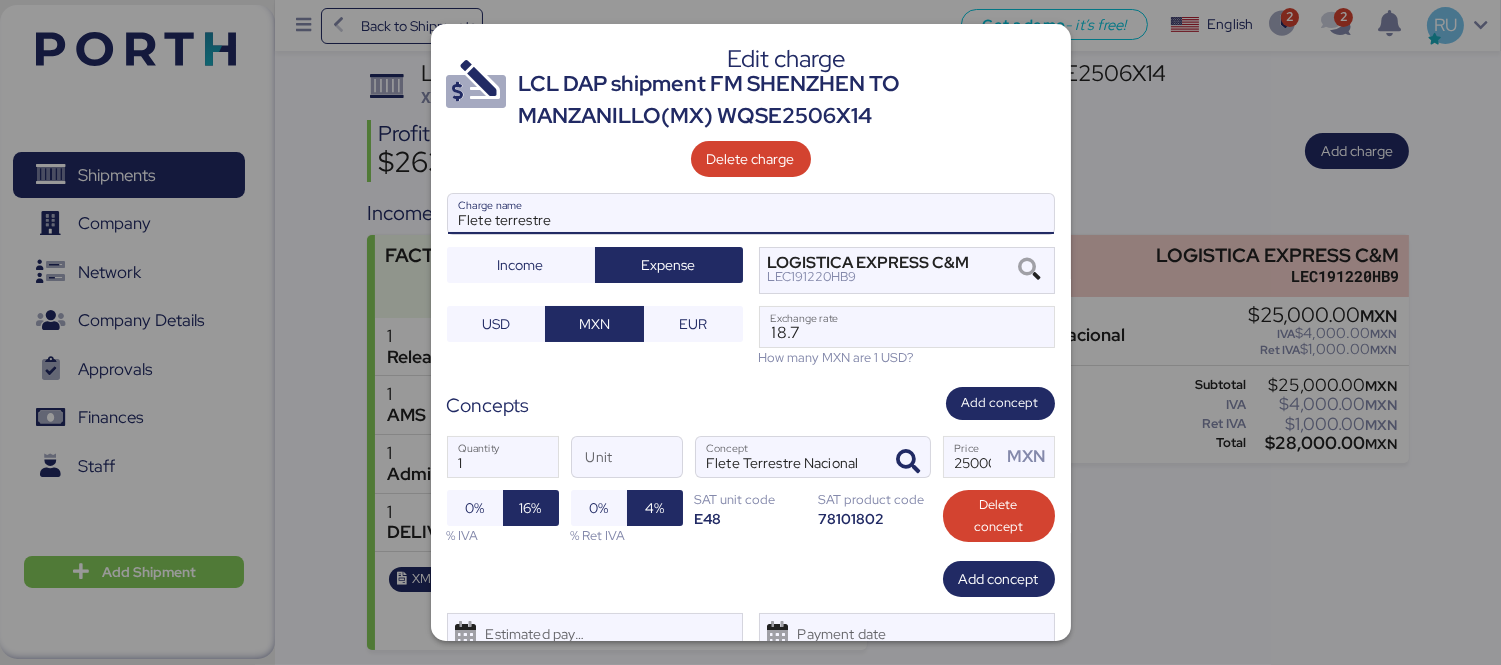 scroll, scrollTop: 77, scrollLeft: 0, axis: vertical 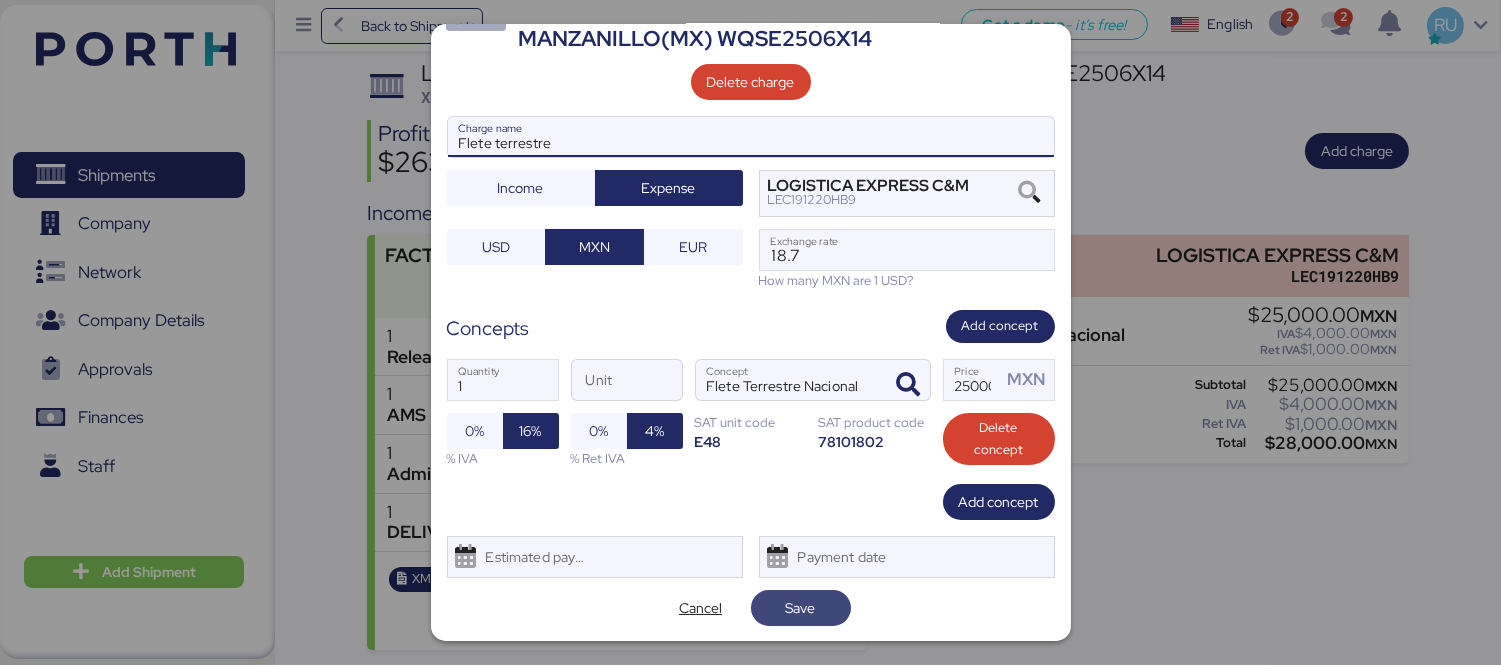 type on "Flete terrestre" 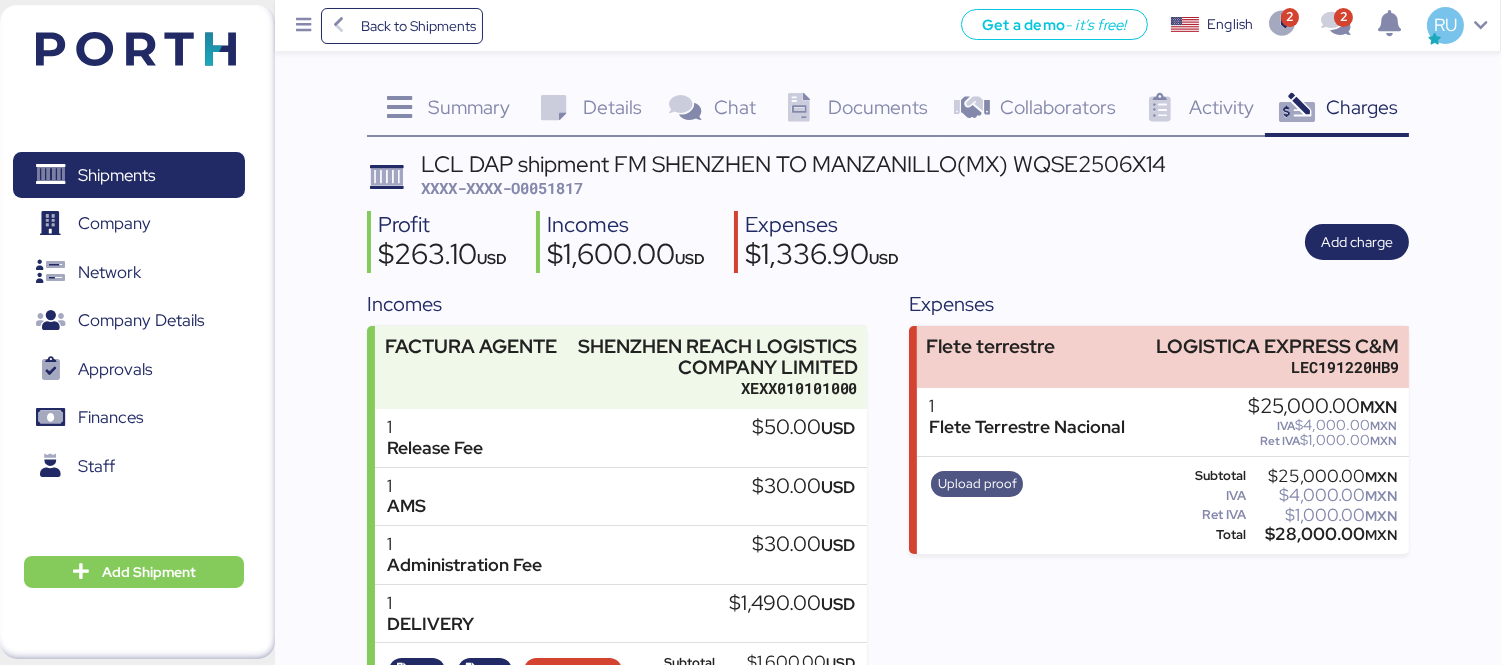 click on "Upload proof" at bounding box center (977, 484) 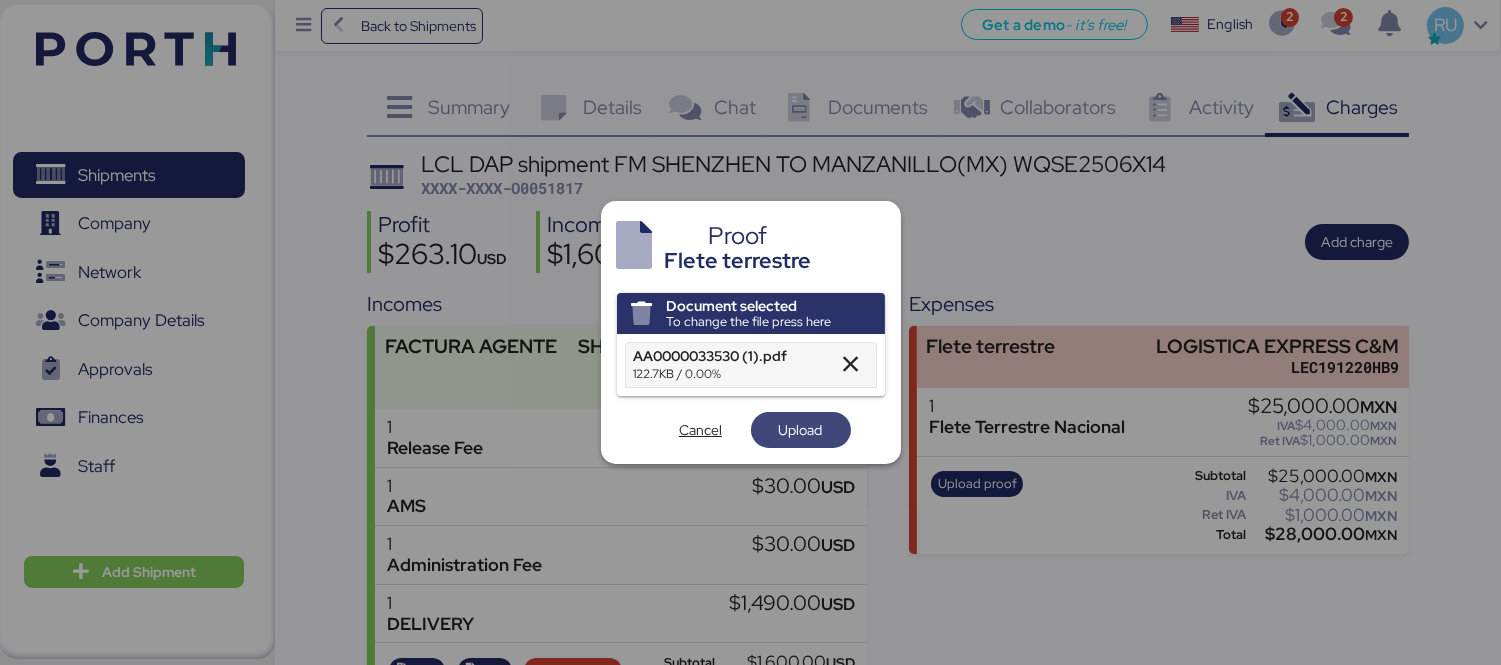 click on "Upload" at bounding box center [801, 430] 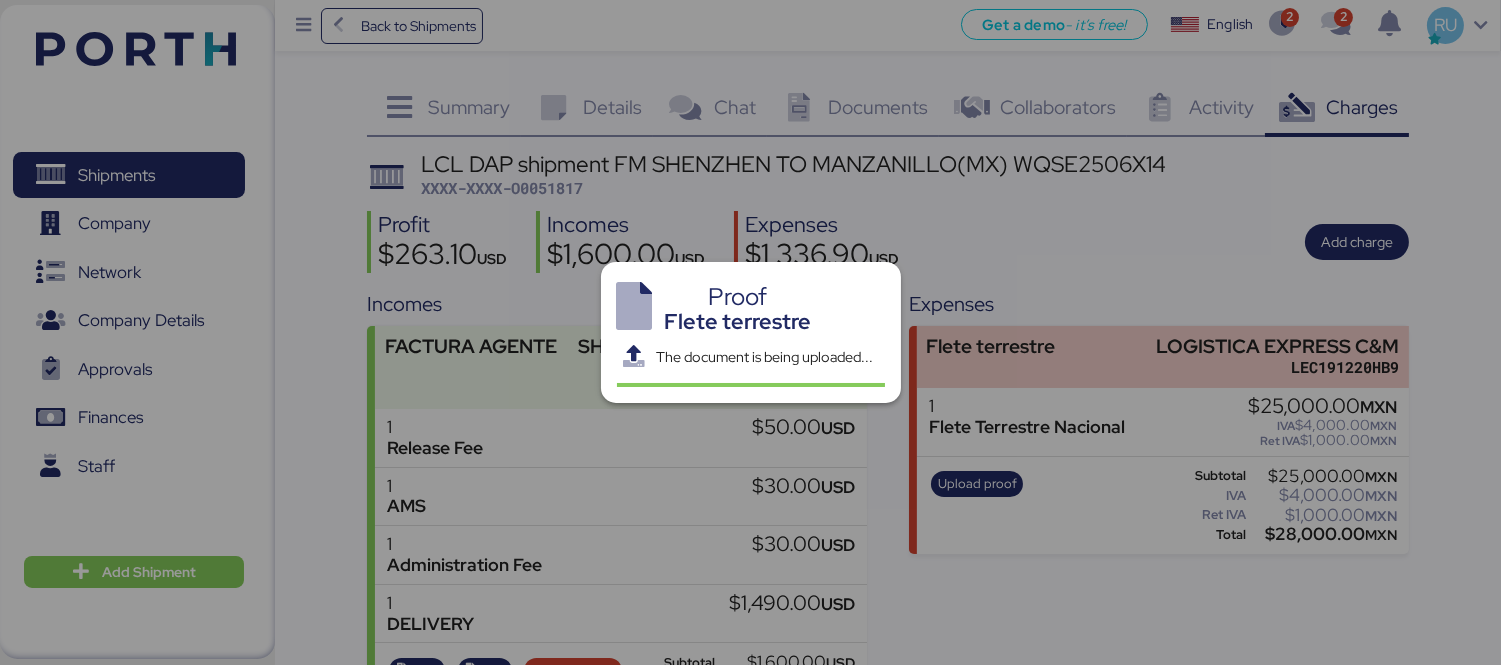 click at bounding box center [750, 332] 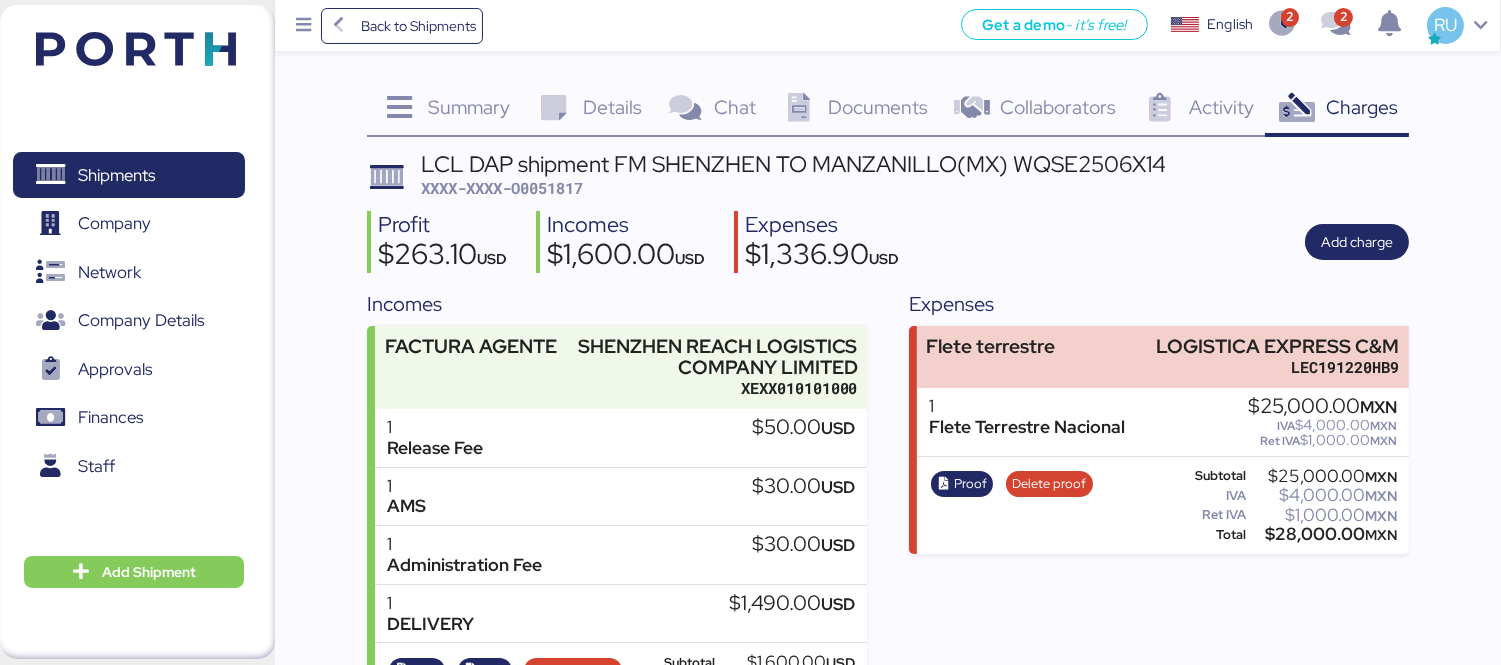 click on "Profit $263.10 USD Incomes $1,600.00 USD Expenses $1,336.90 USD Add charge" at bounding box center (888, 242) 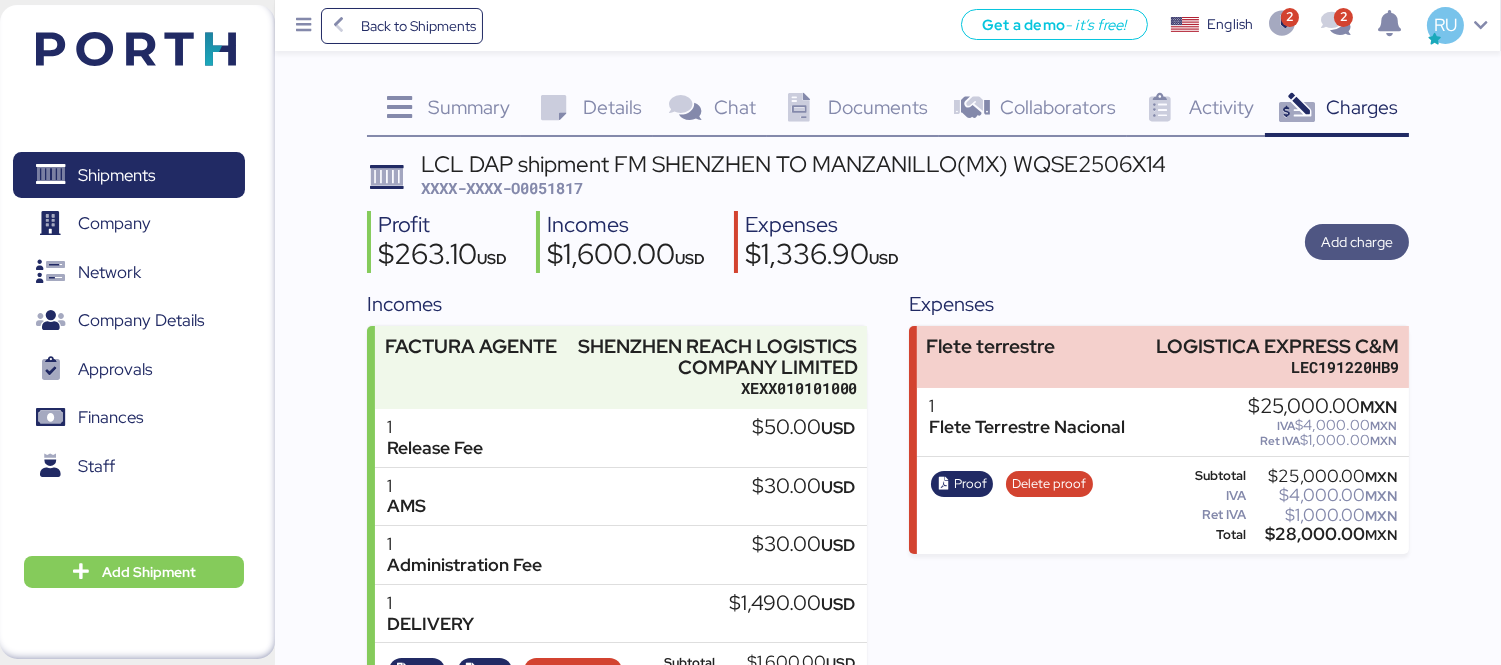 click on "Add charge" at bounding box center (1357, 242) 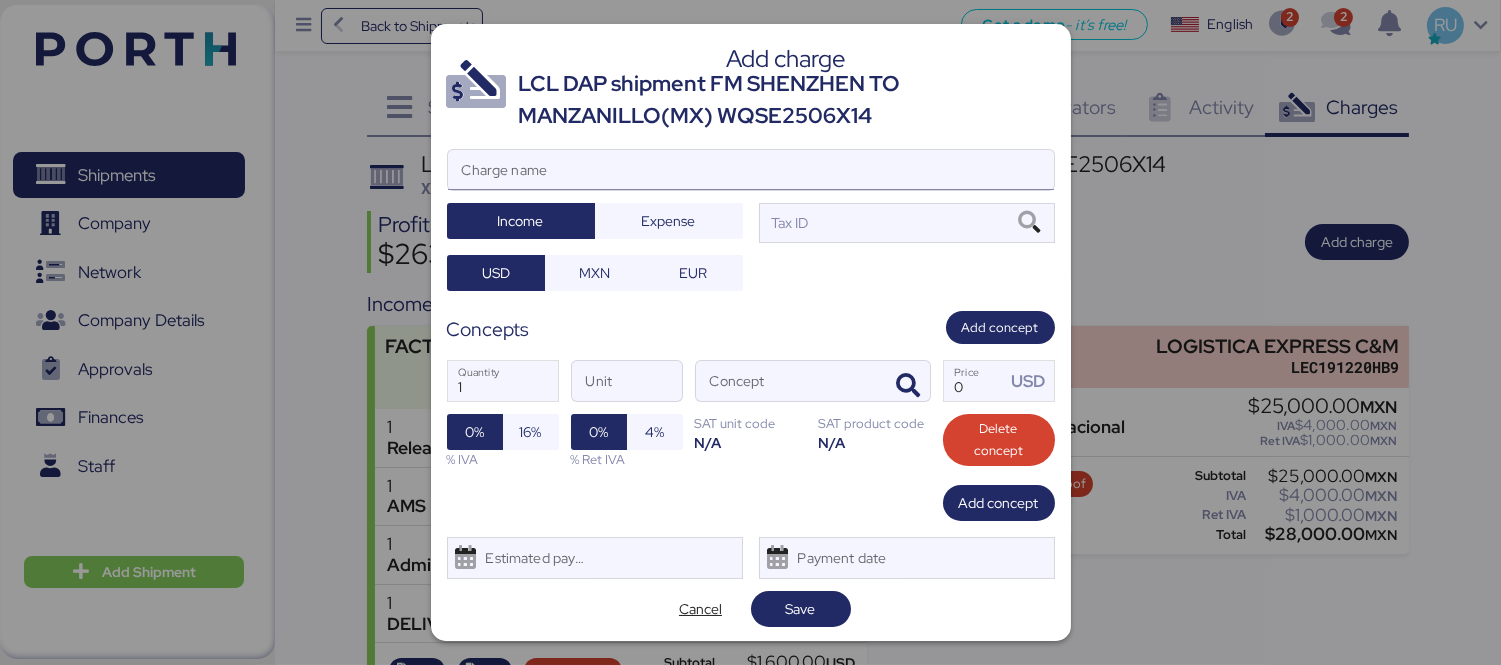 click on "Charge name" at bounding box center (751, 170) 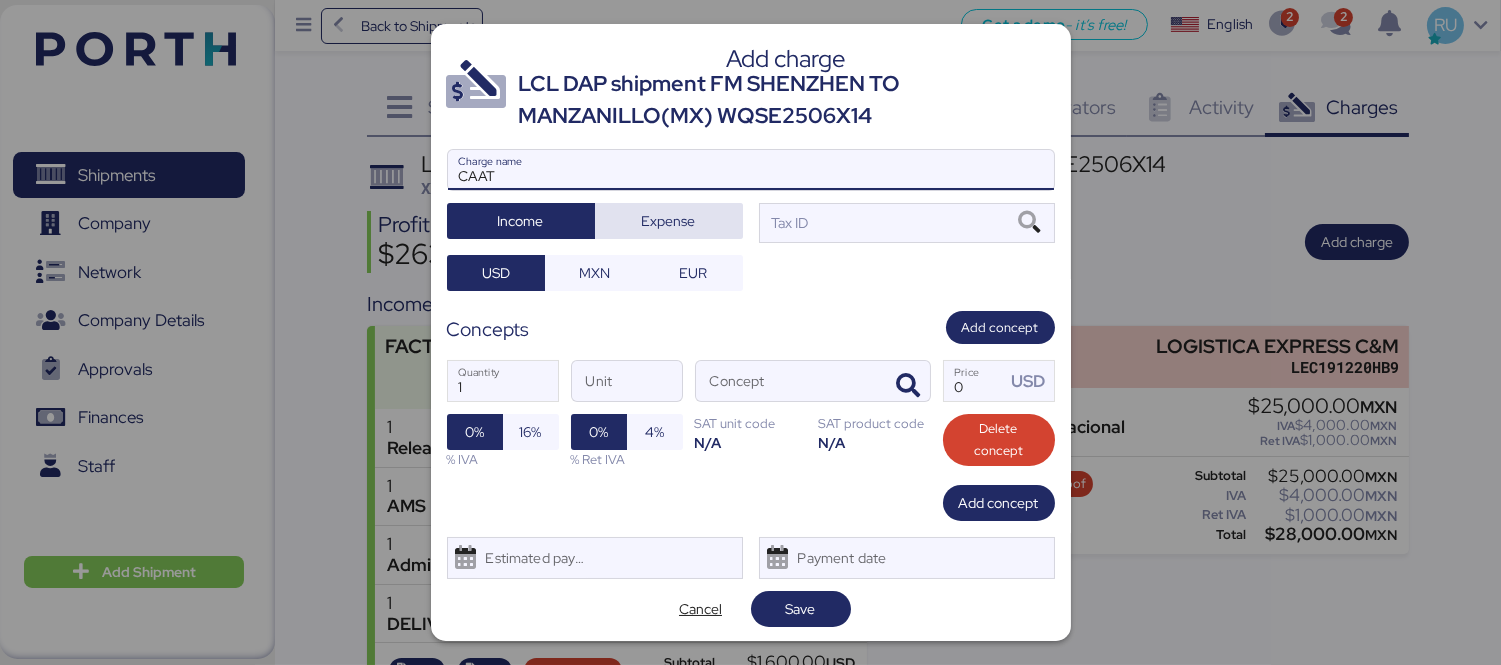 type on "CAAT" 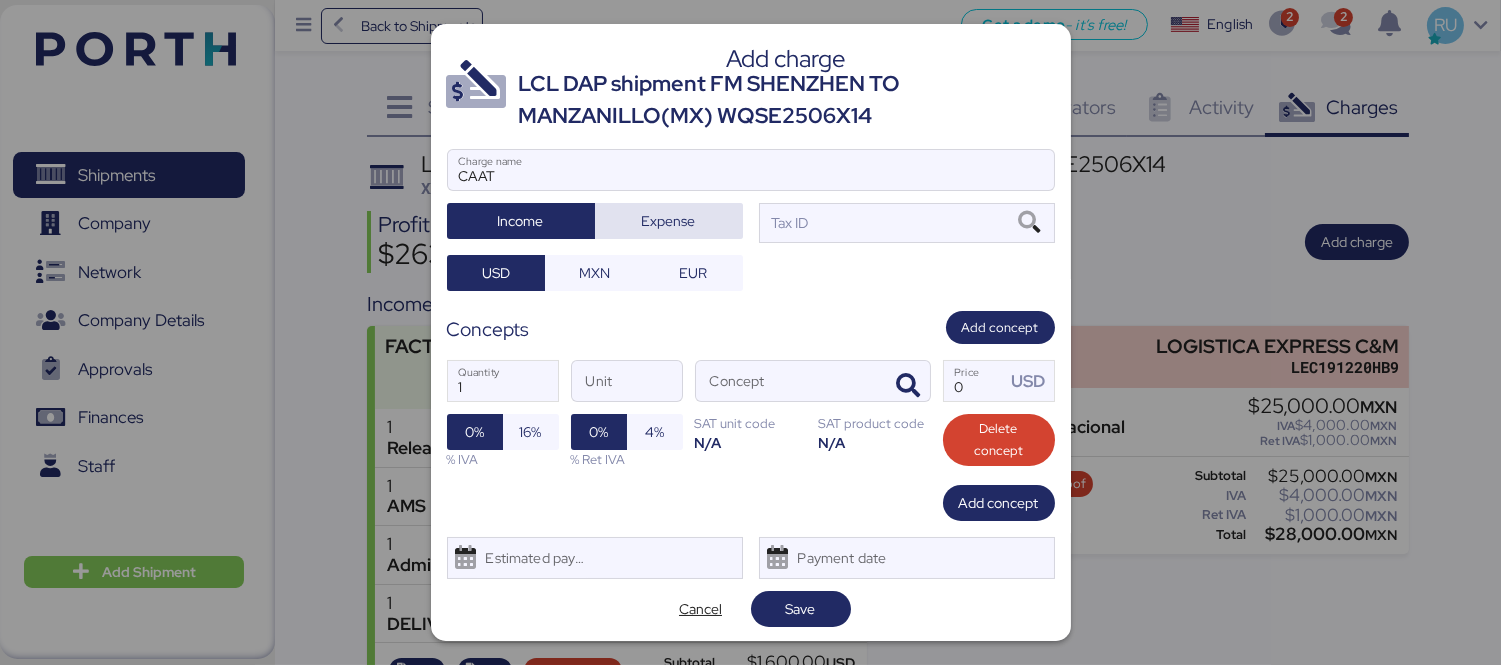 click on "Expense" at bounding box center (669, 221) 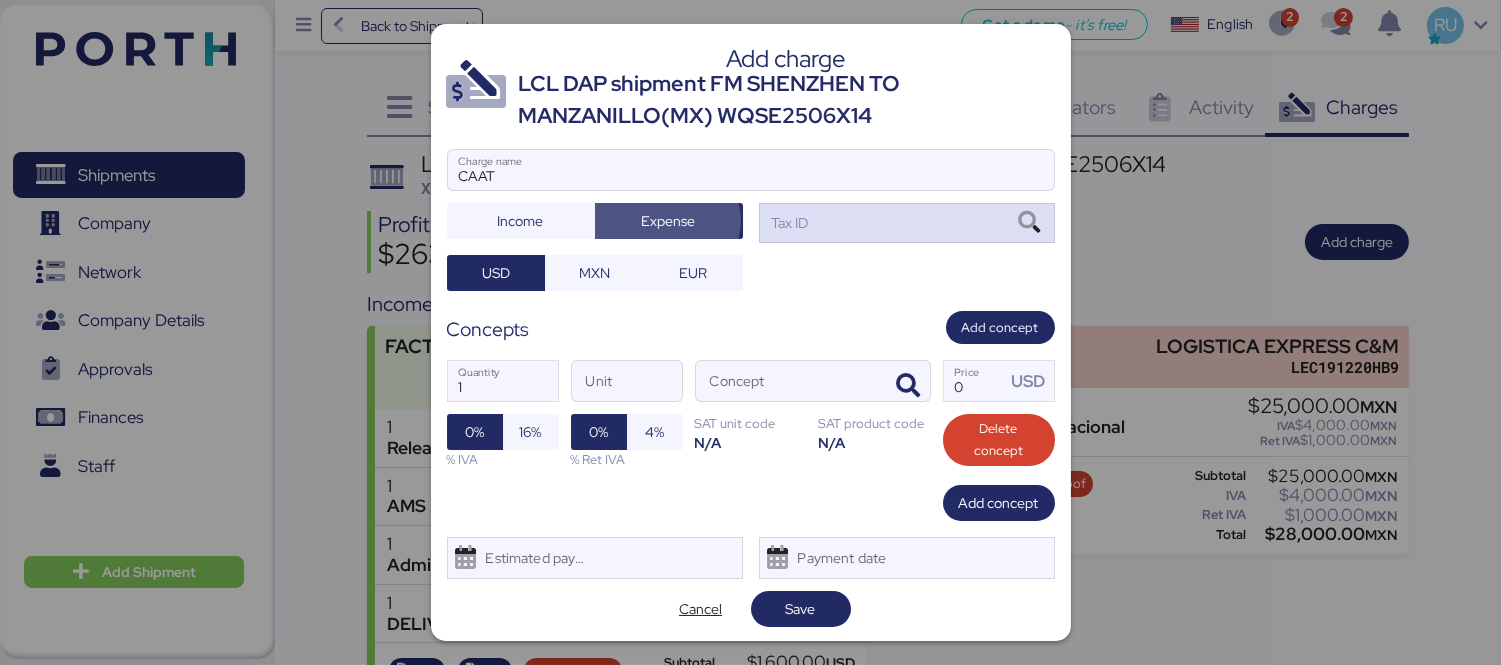 click on "Tax ID" at bounding box center (907, 223) 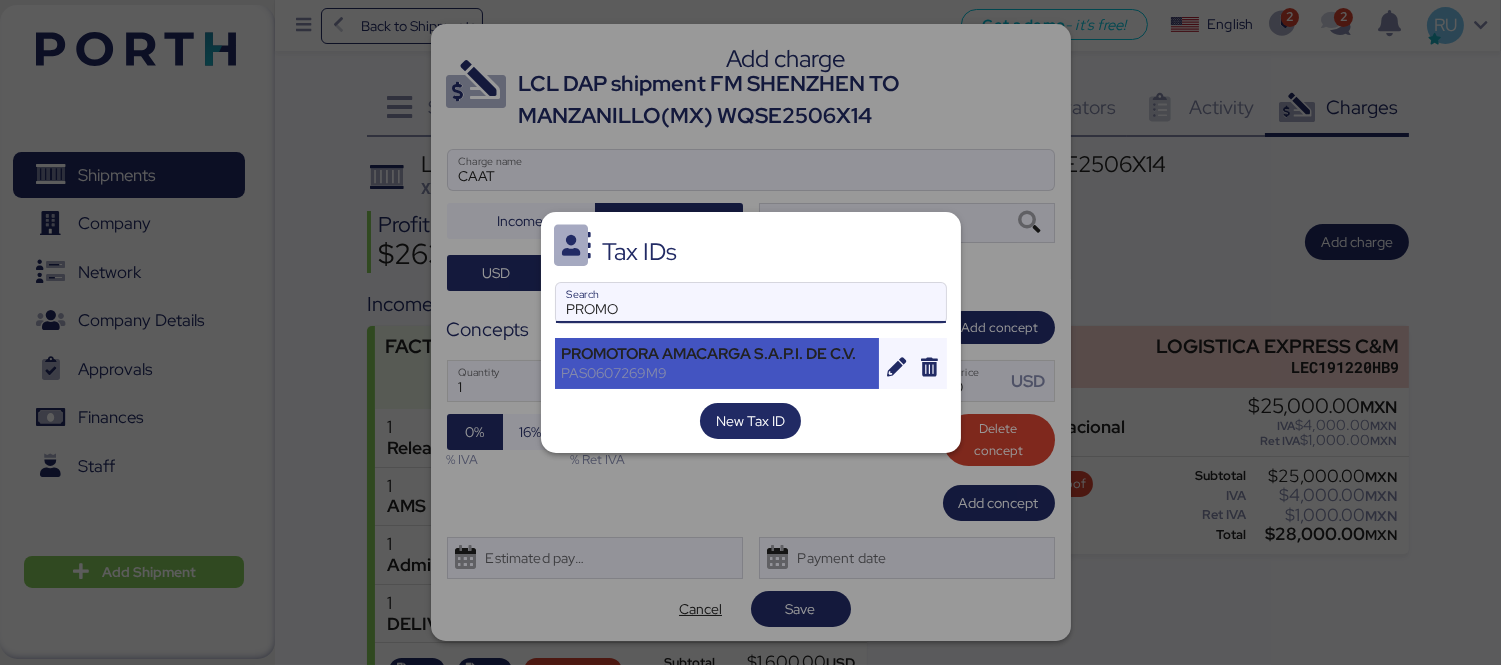 type on "PROMO" 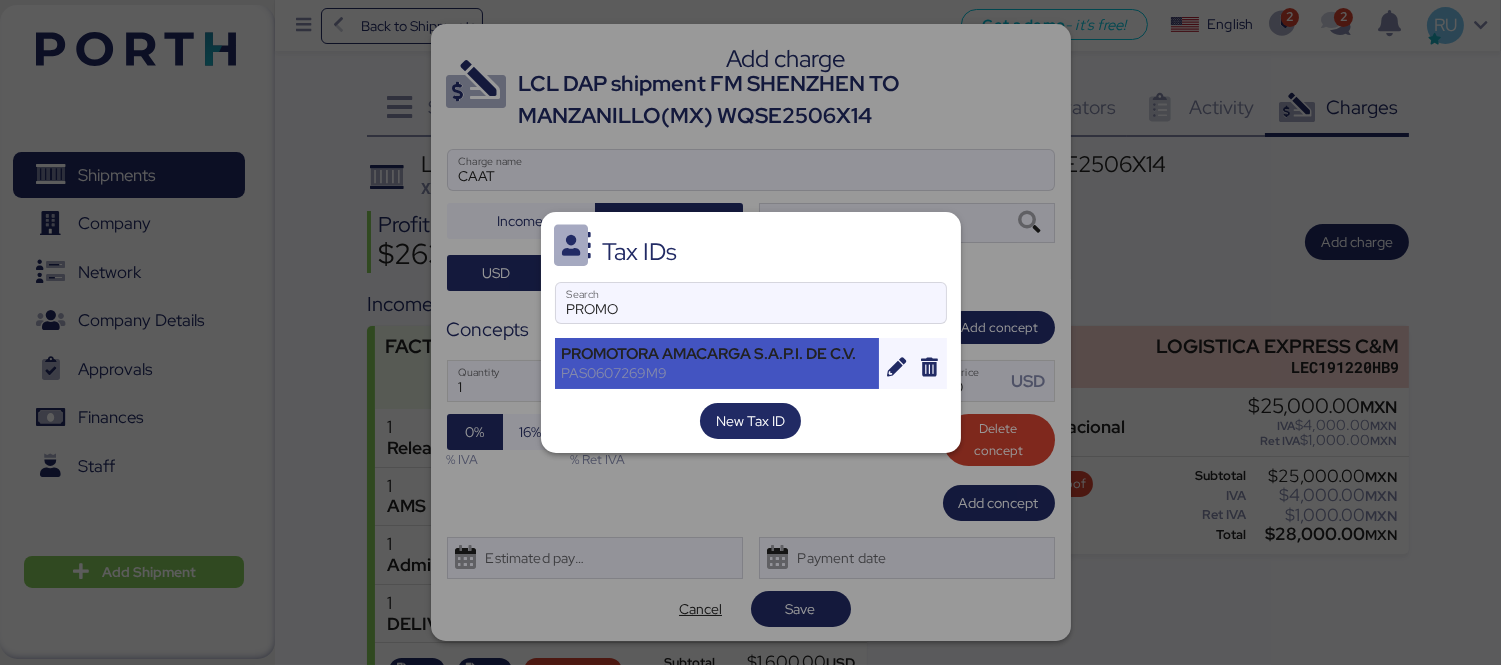 click on "PROMOTORA AMACARGA S.A.P.I. DE C.V." at bounding box center [717, 354] 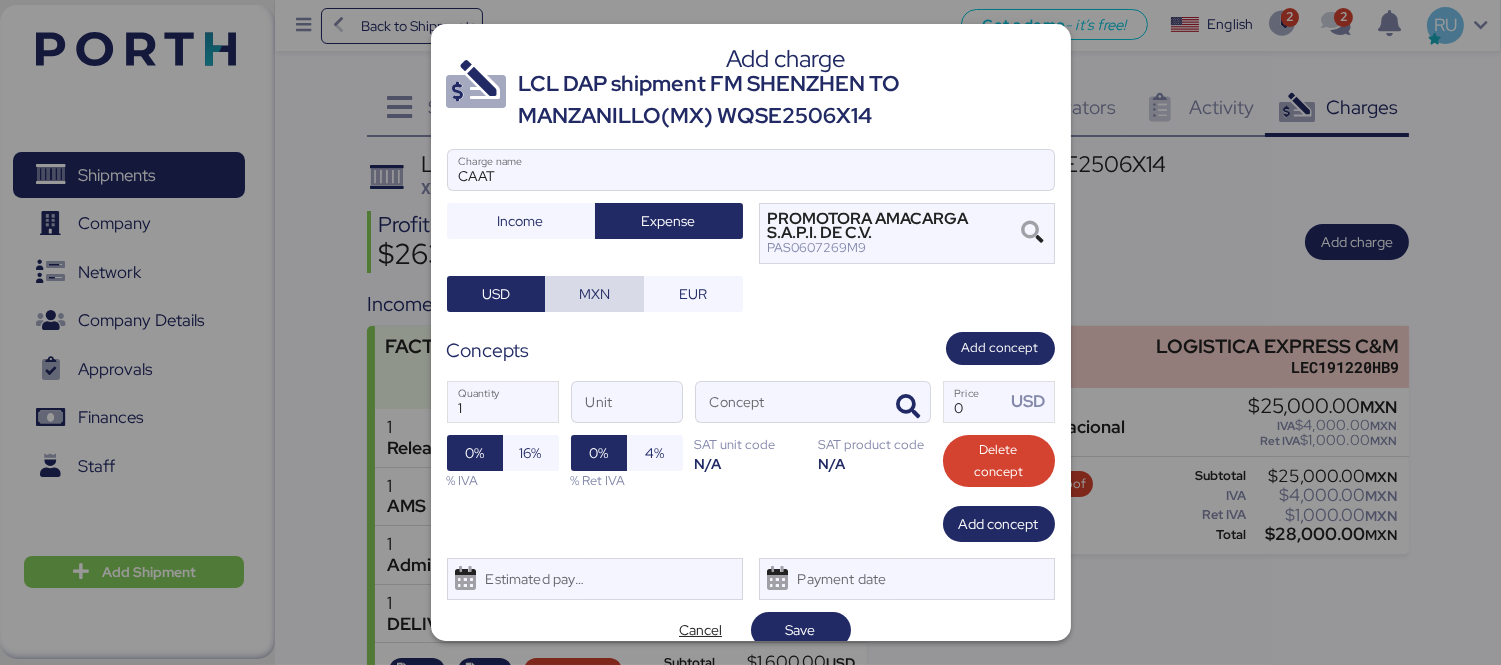 click on "MXN" at bounding box center [594, 294] 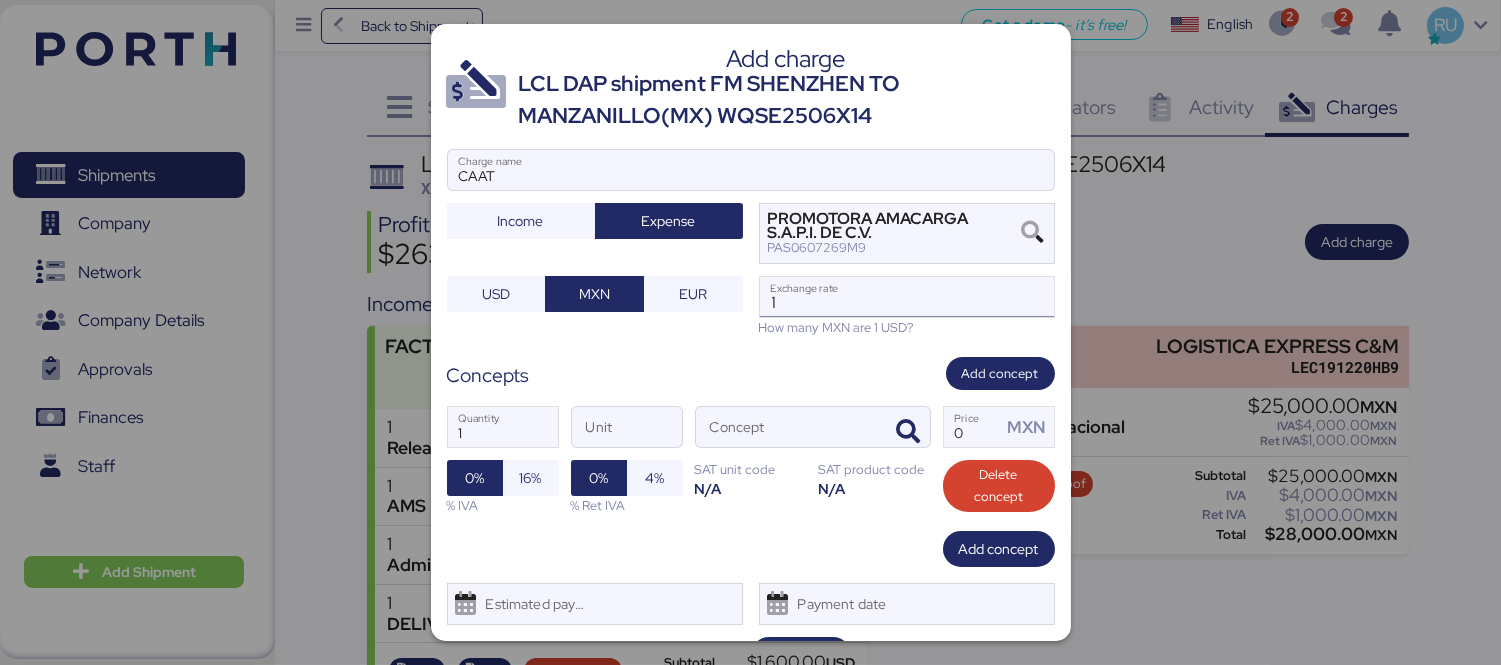 click on "1" at bounding box center (907, 297) 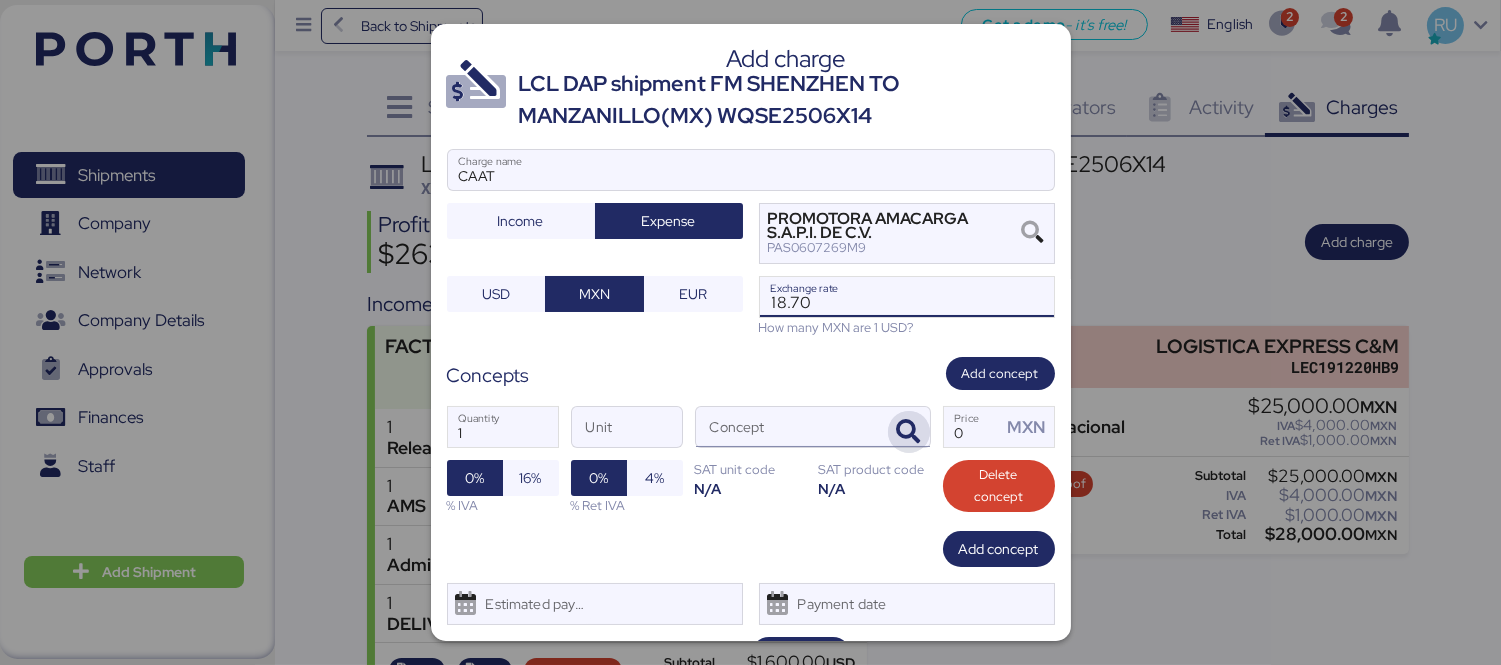 type on "18.7" 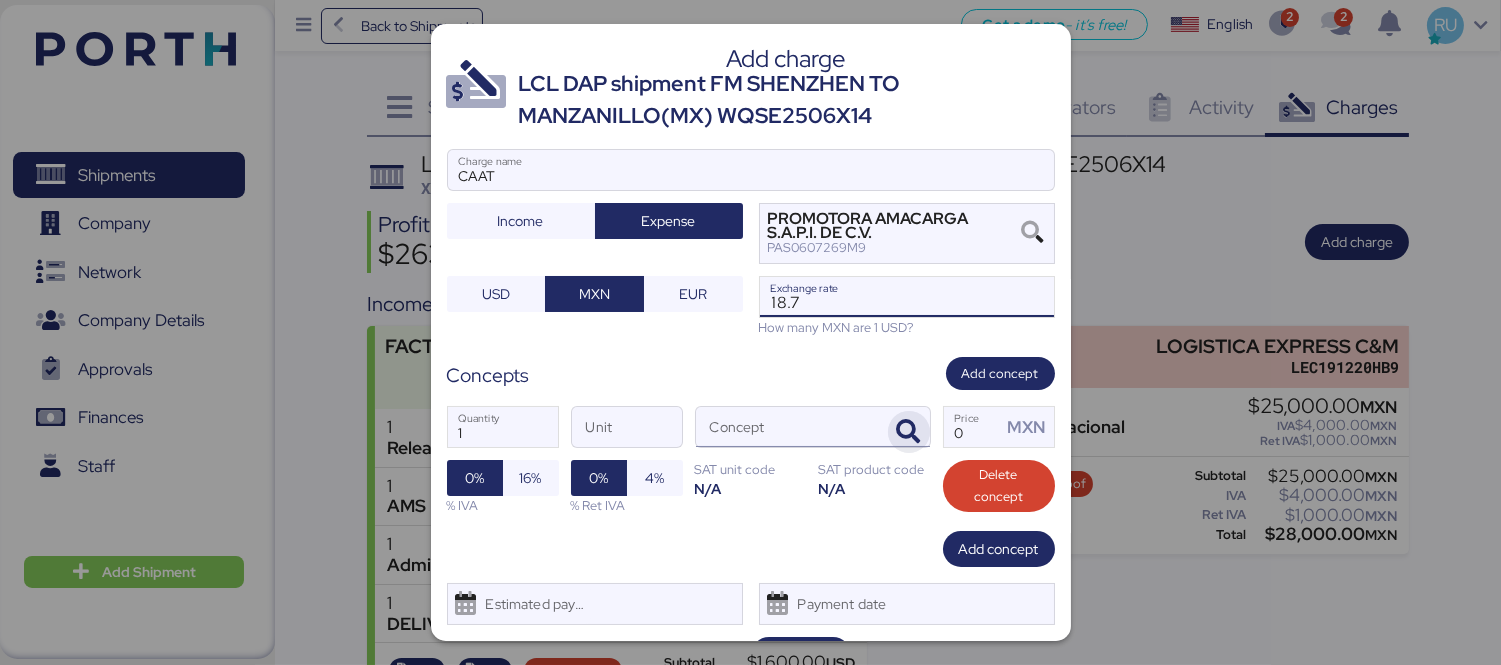 click at bounding box center [909, 432] 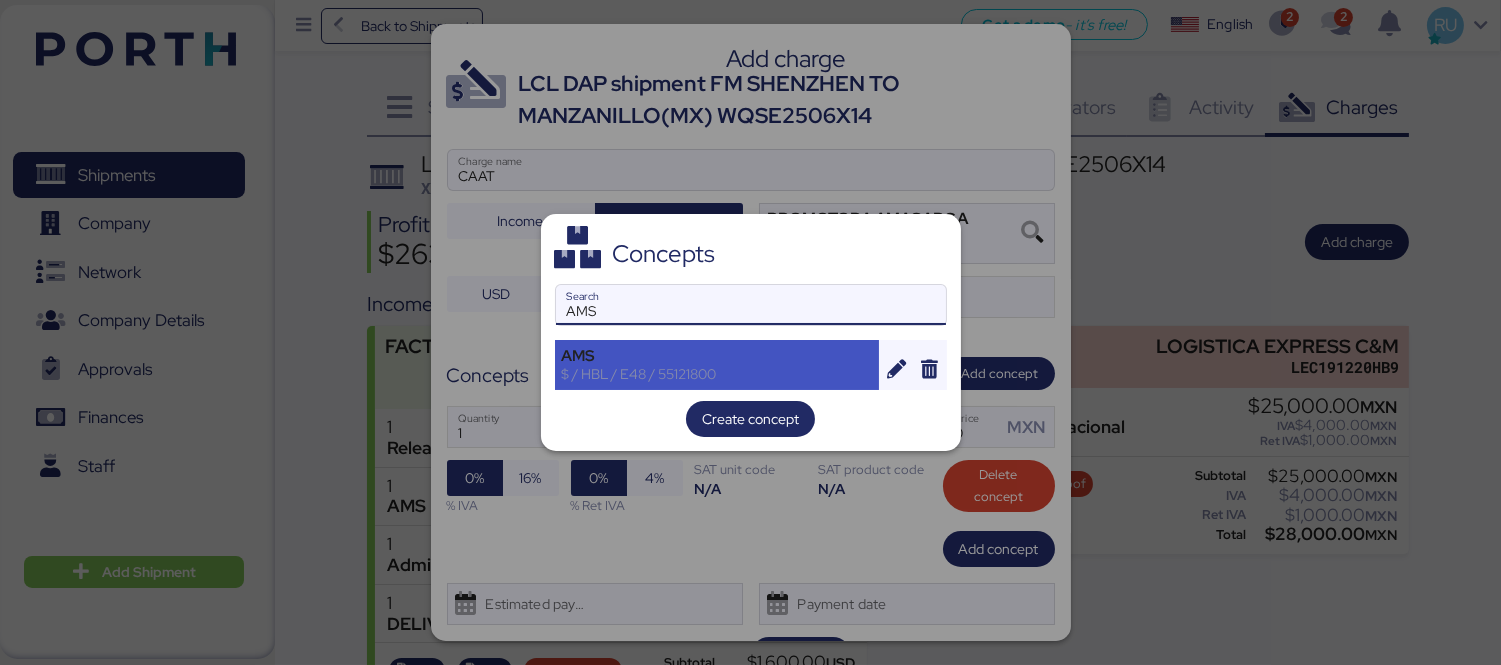 type on "AMS" 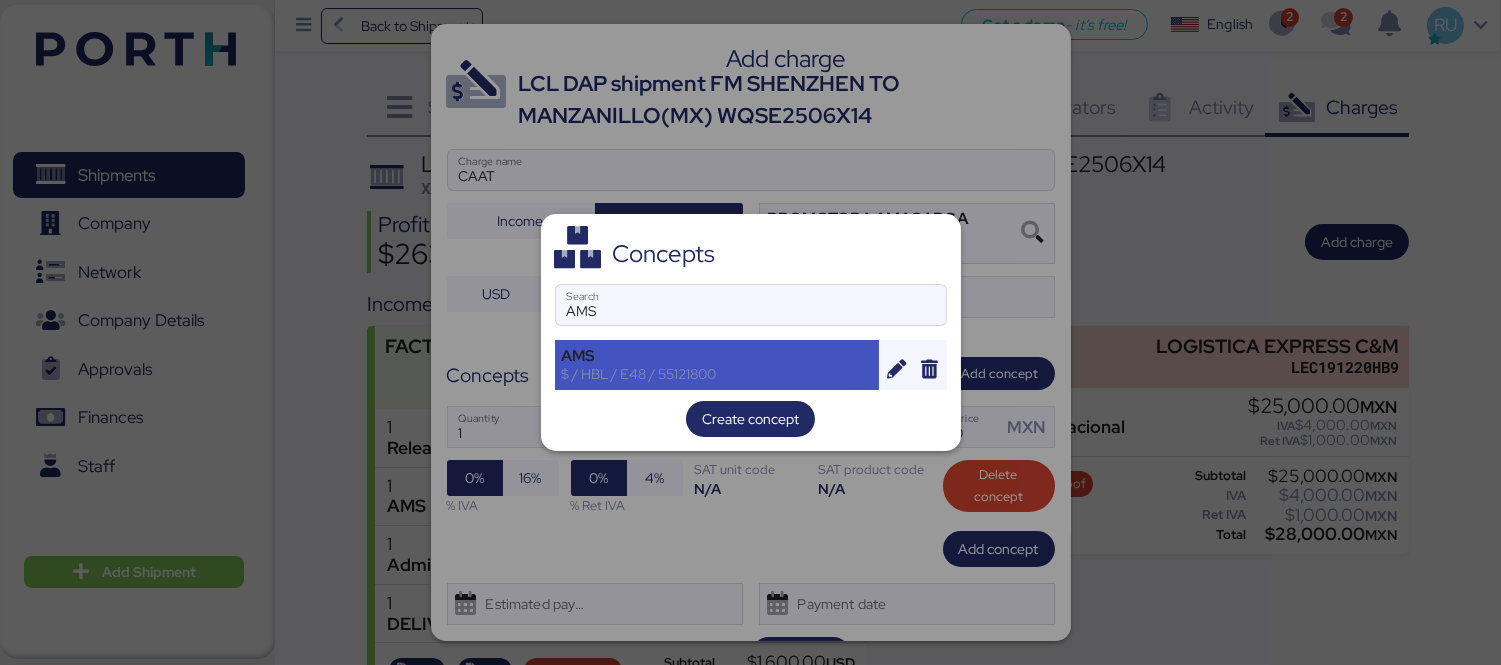 click on "$ / HBL /
E48 / 55121800" at bounding box center [717, 374] 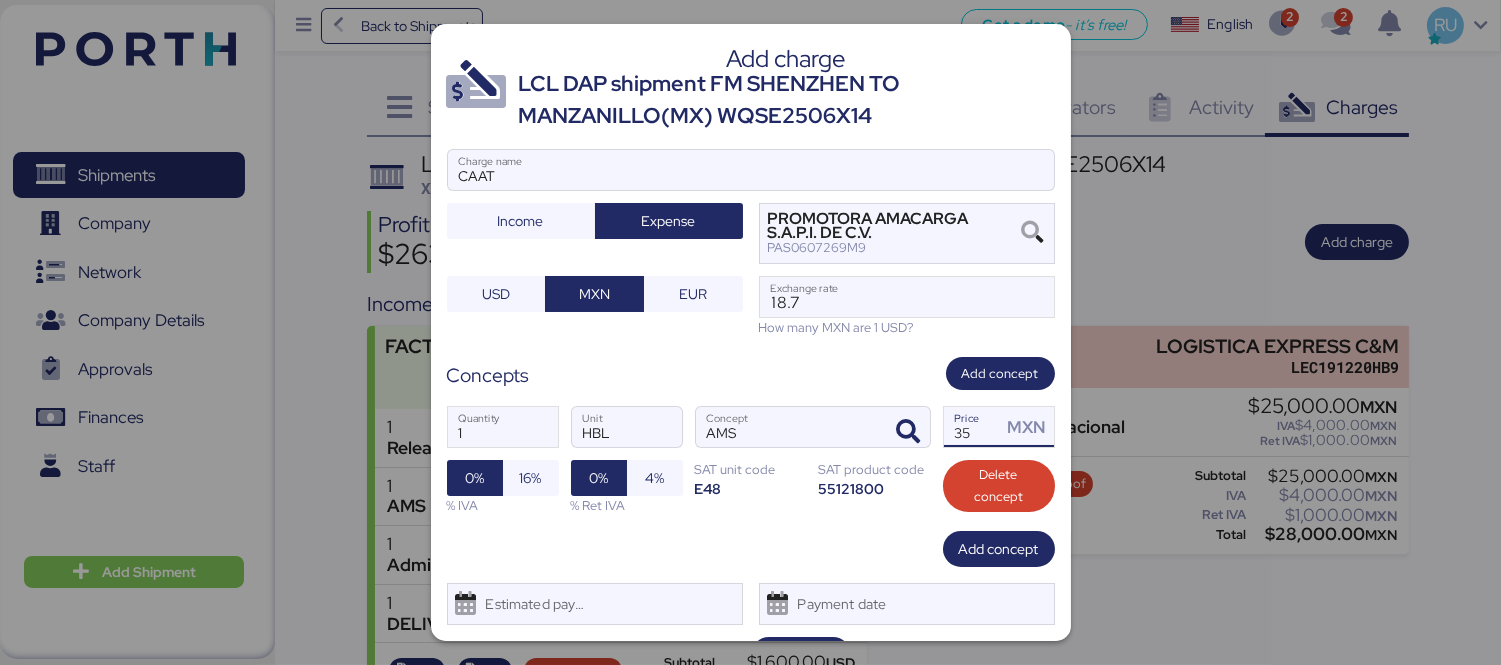 click on "35" at bounding box center [973, 427] 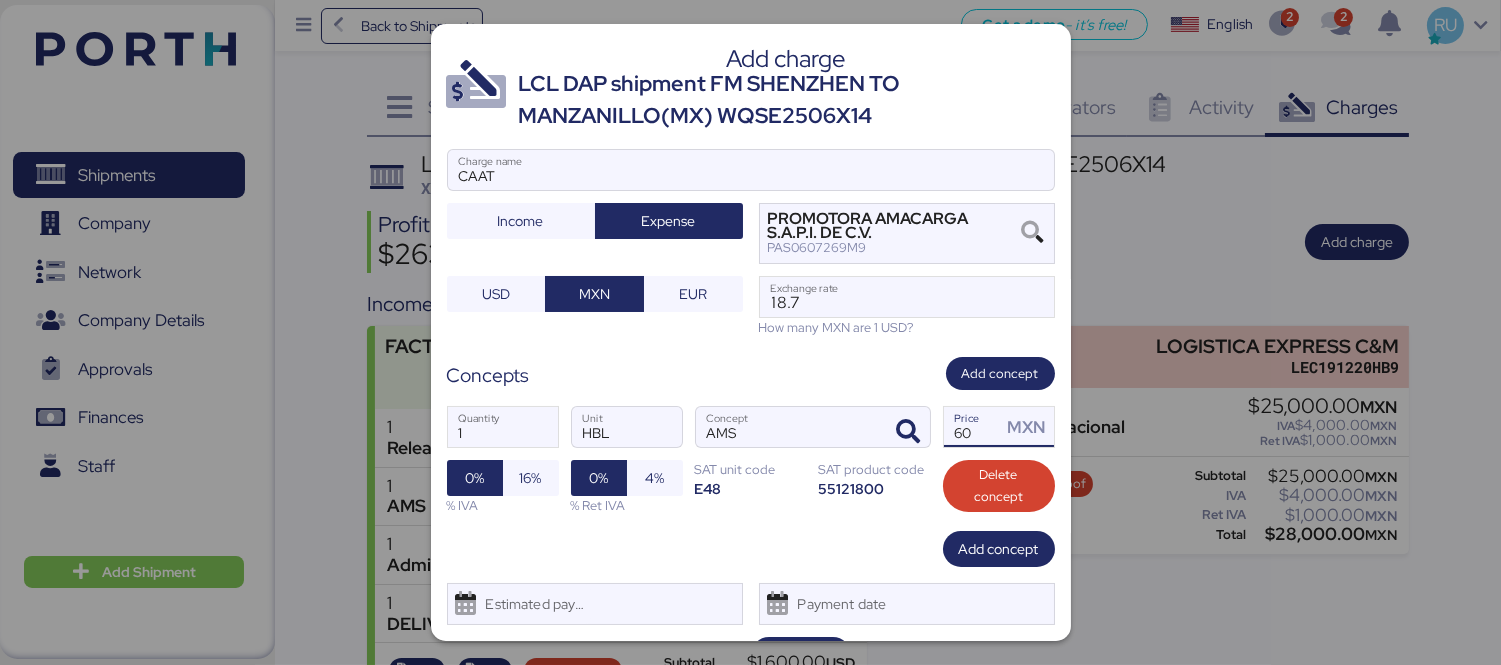 scroll, scrollTop: 48, scrollLeft: 0, axis: vertical 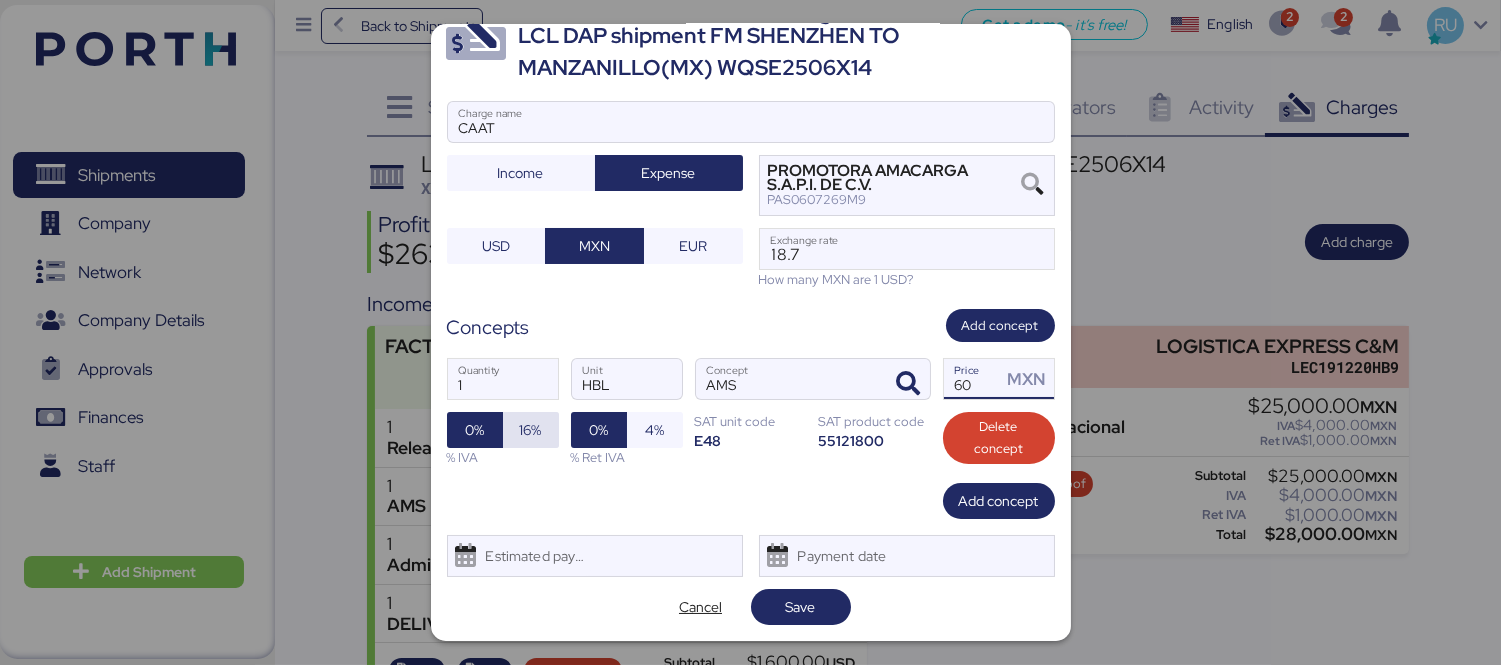 type on "60" 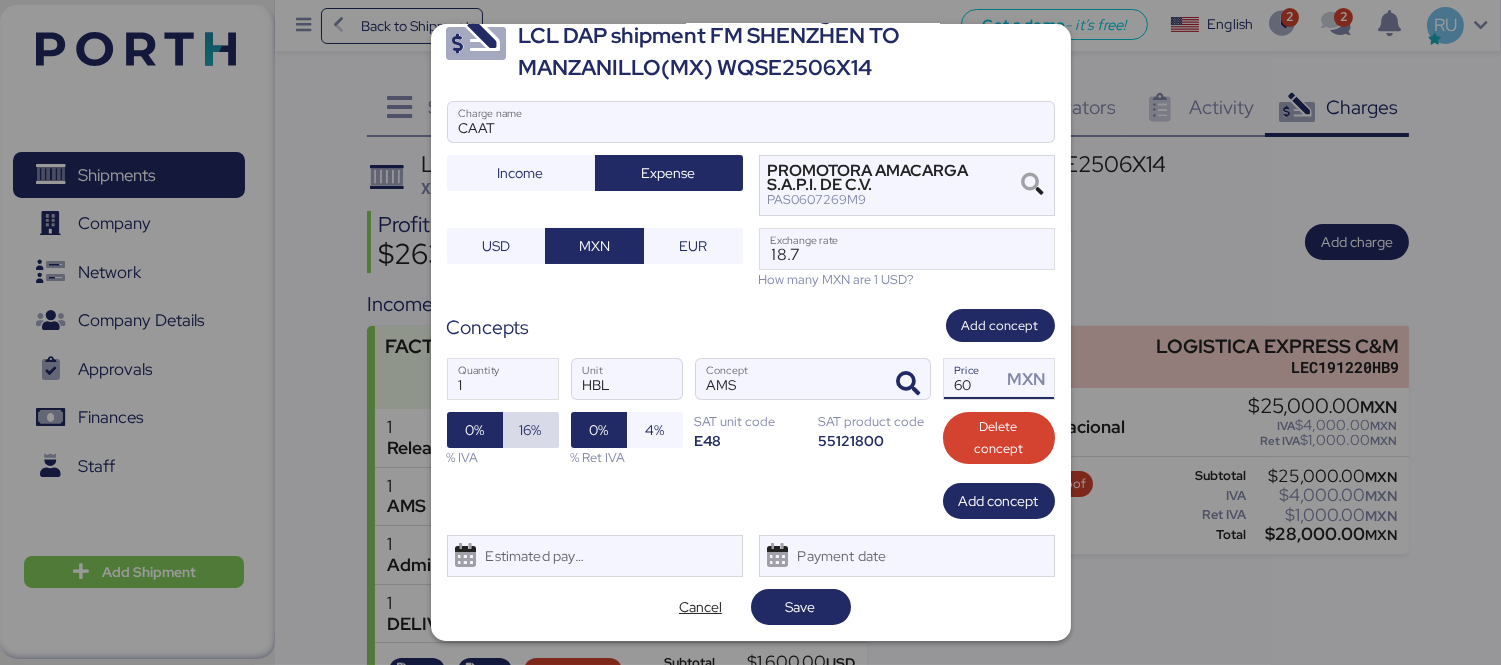 click on "16%" at bounding box center [531, 430] 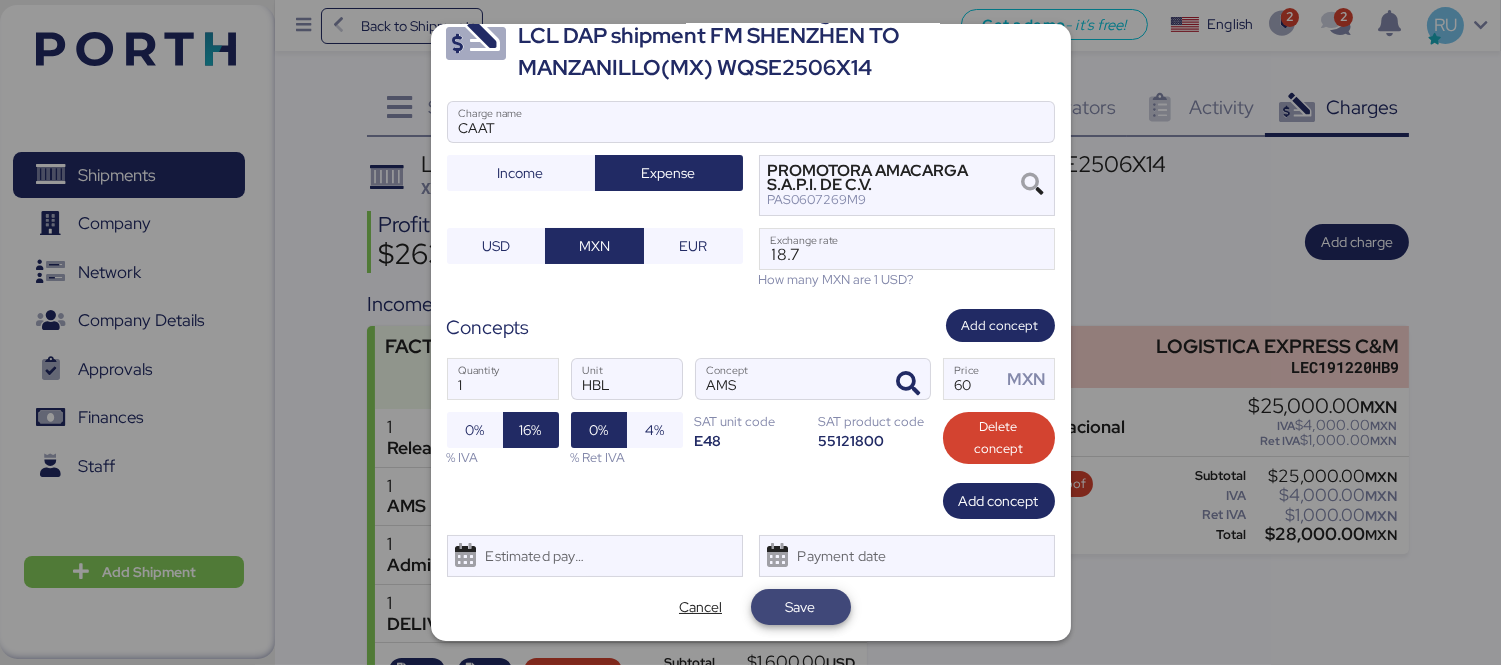 click on "Save" at bounding box center [801, 607] 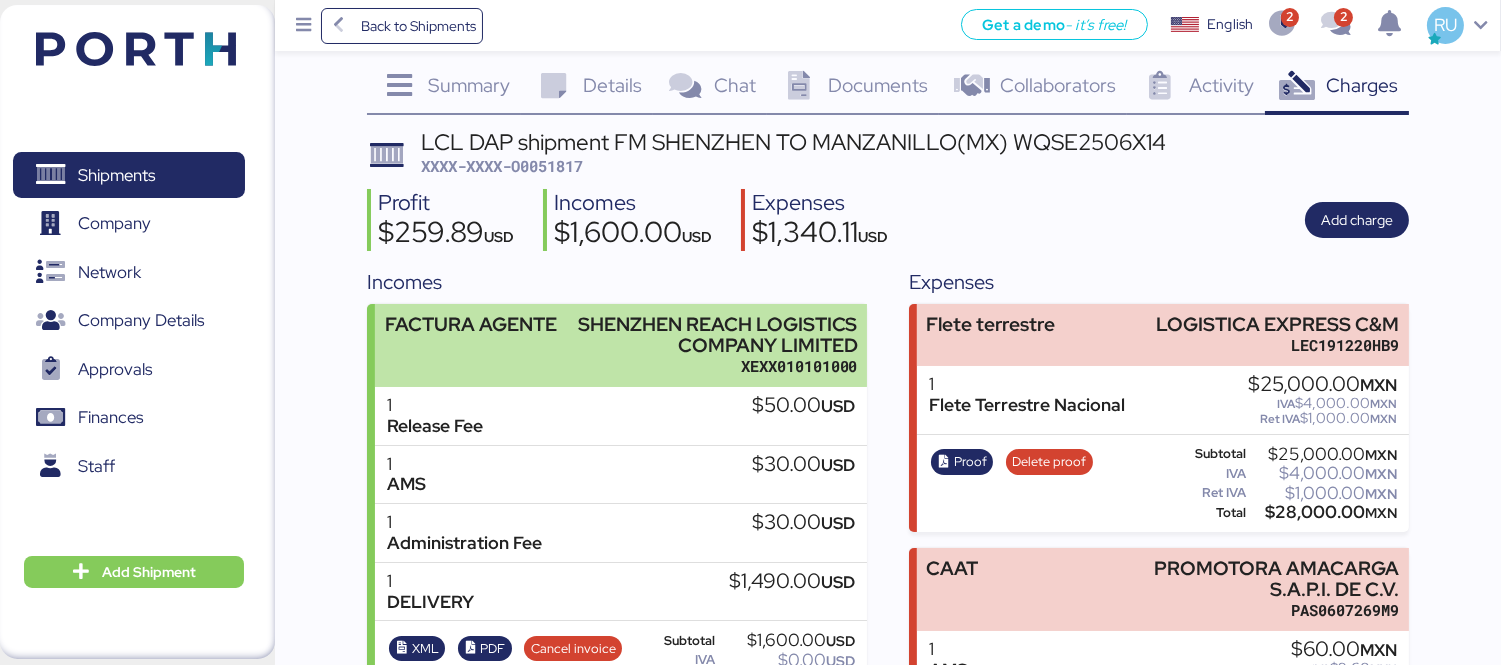 scroll, scrollTop: 21, scrollLeft: 0, axis: vertical 